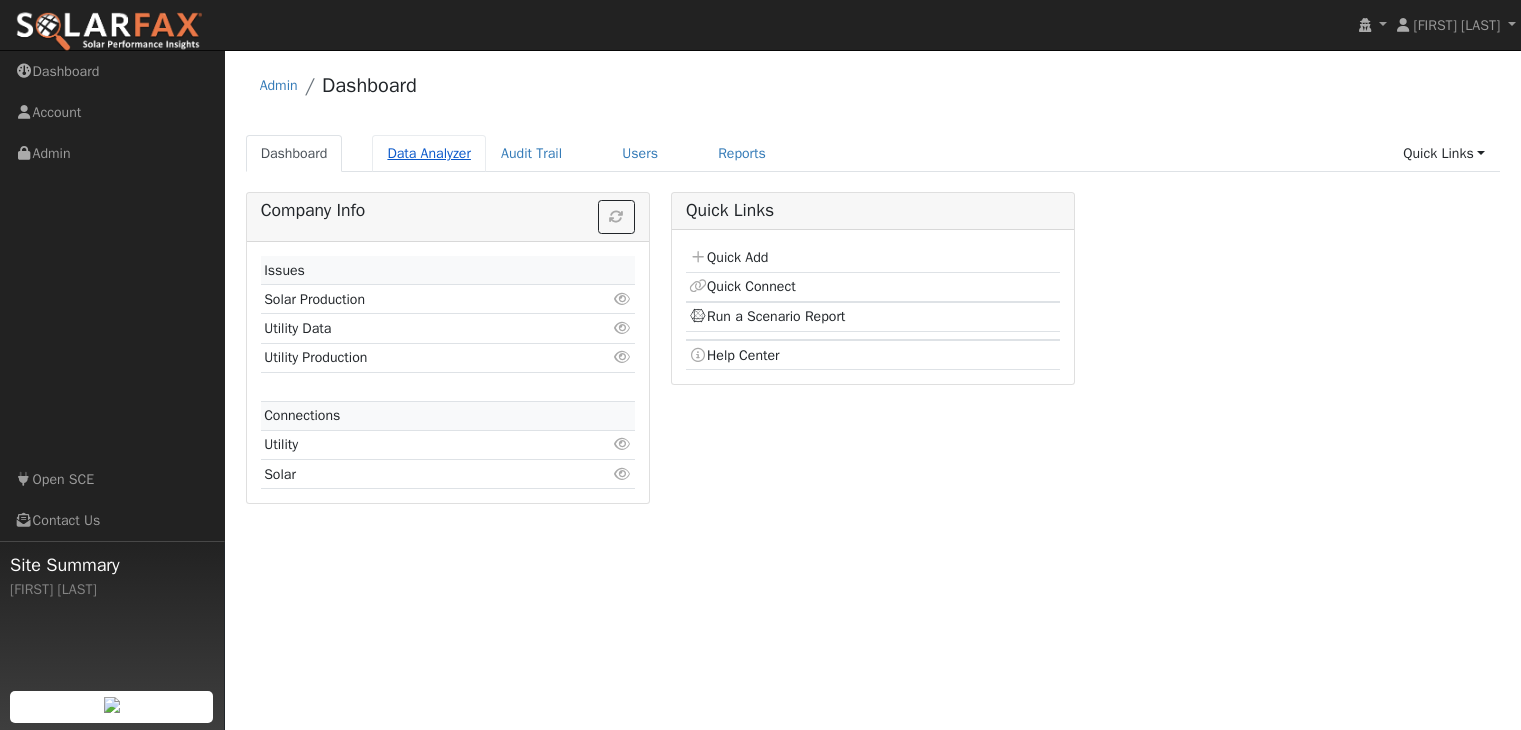 scroll, scrollTop: 0, scrollLeft: 0, axis: both 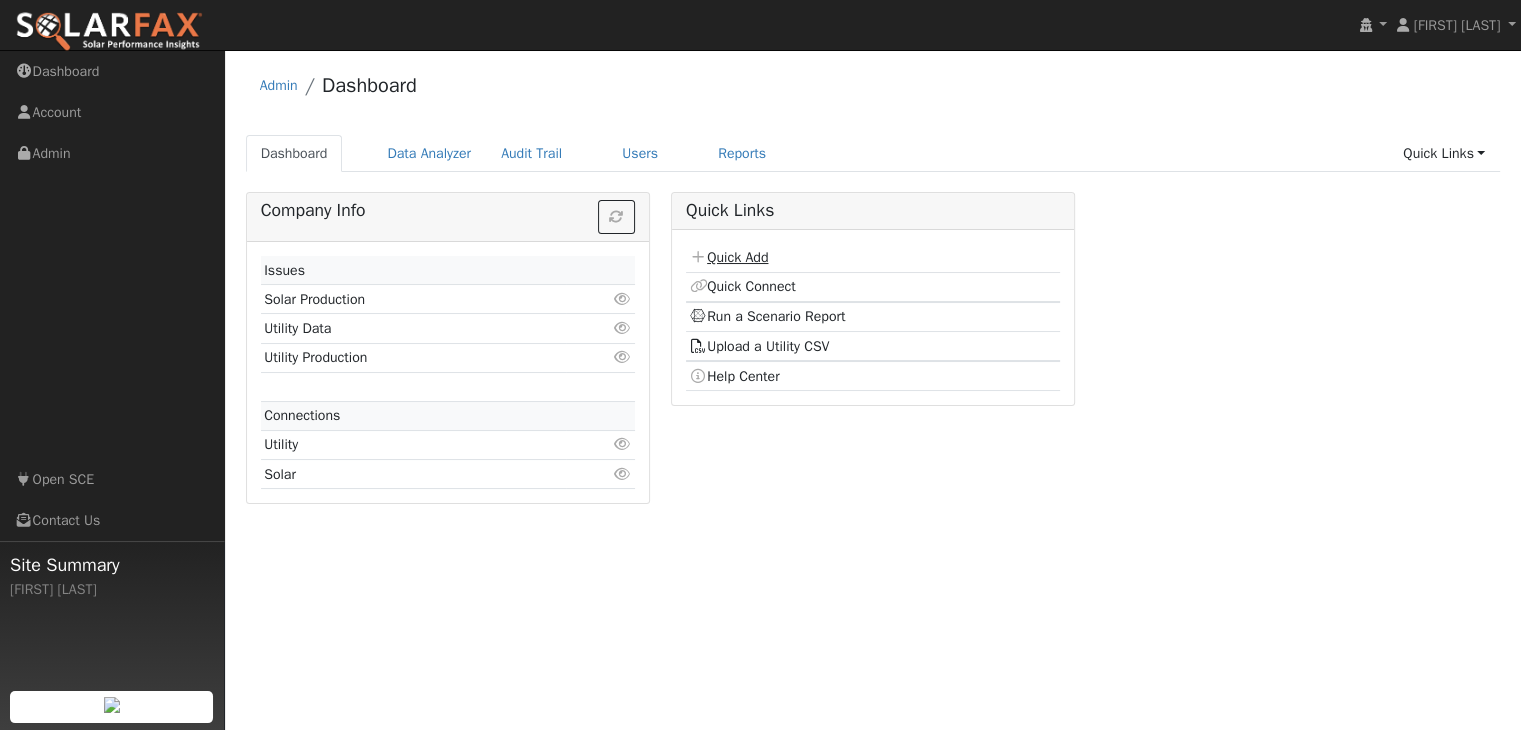 click on "Quick Add" at bounding box center (728, 257) 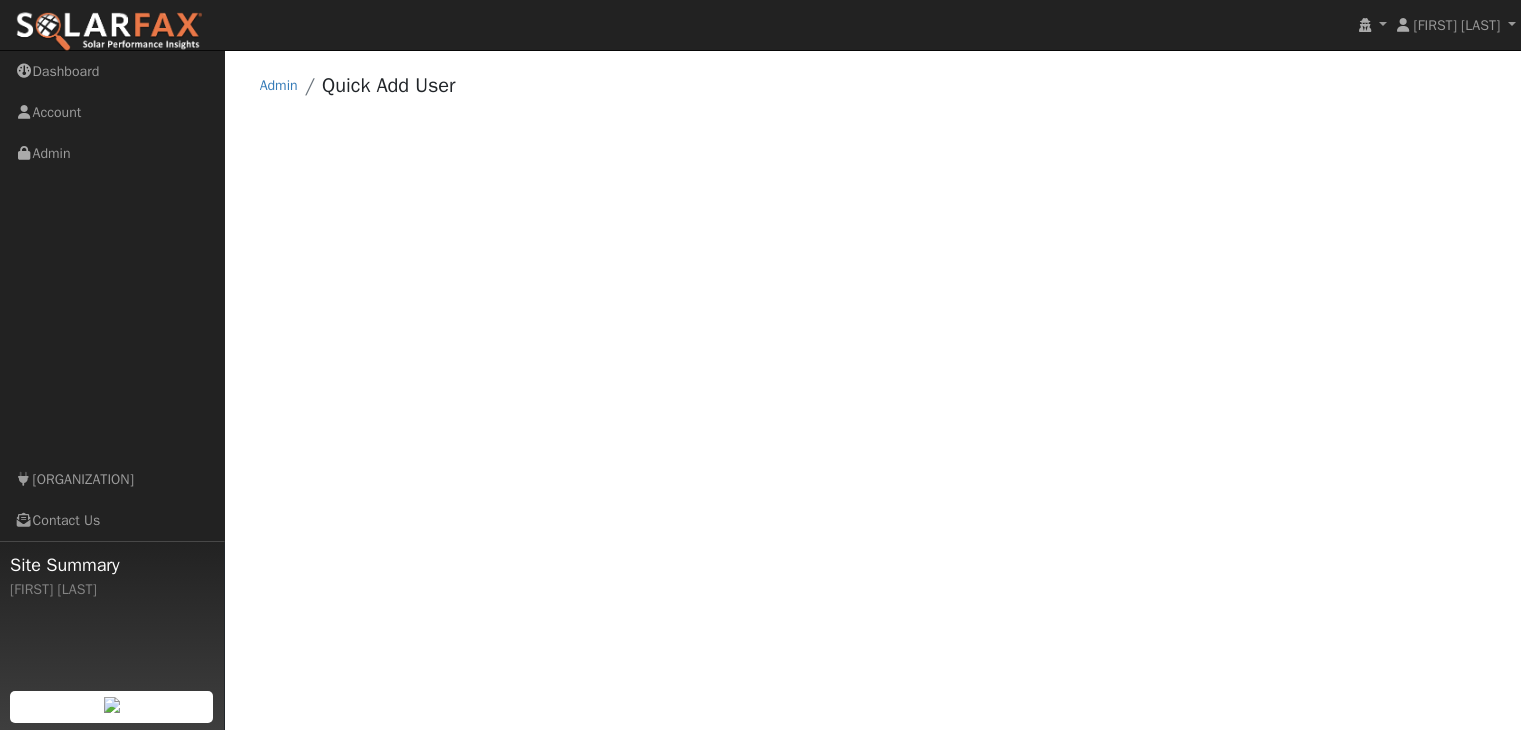 scroll, scrollTop: 0, scrollLeft: 0, axis: both 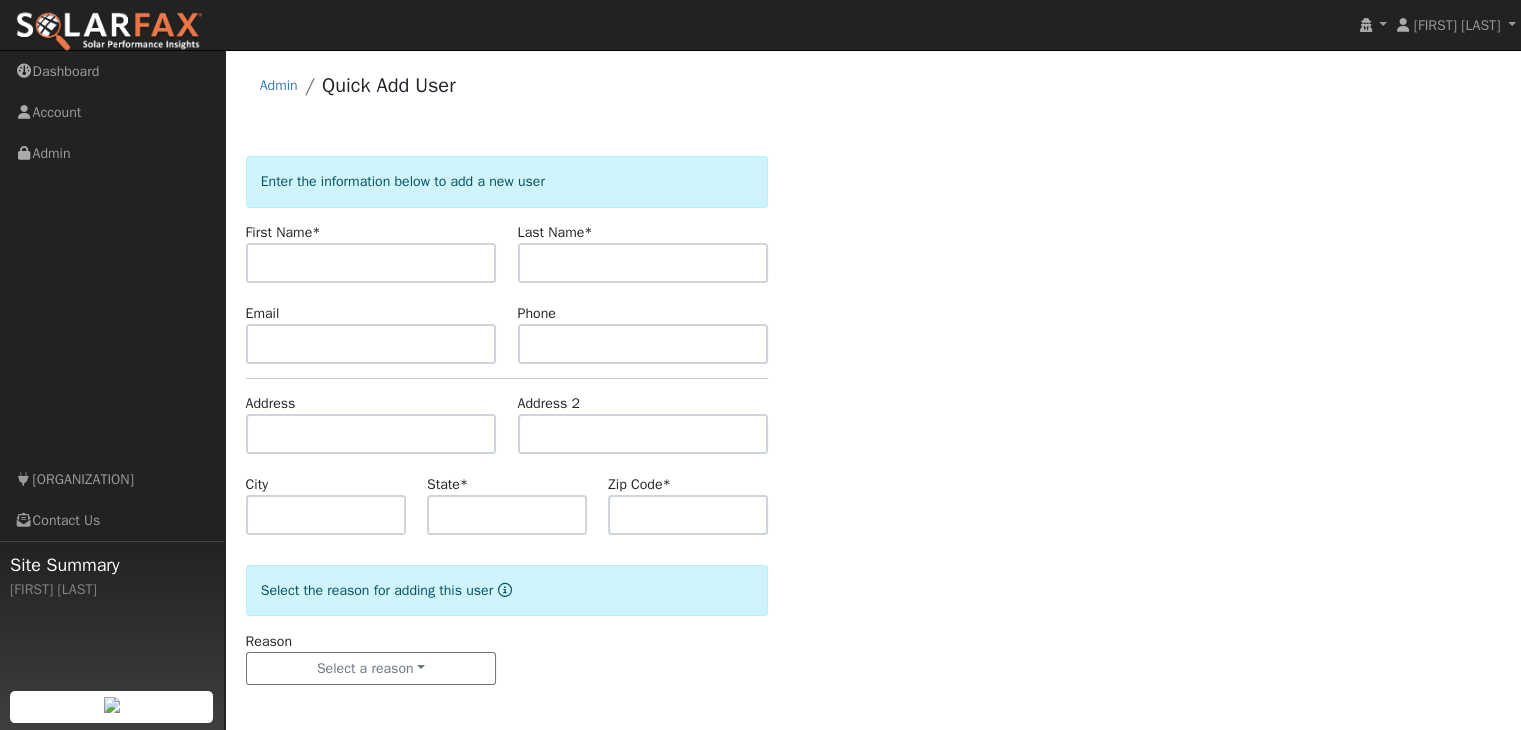 click at bounding box center [371, 263] 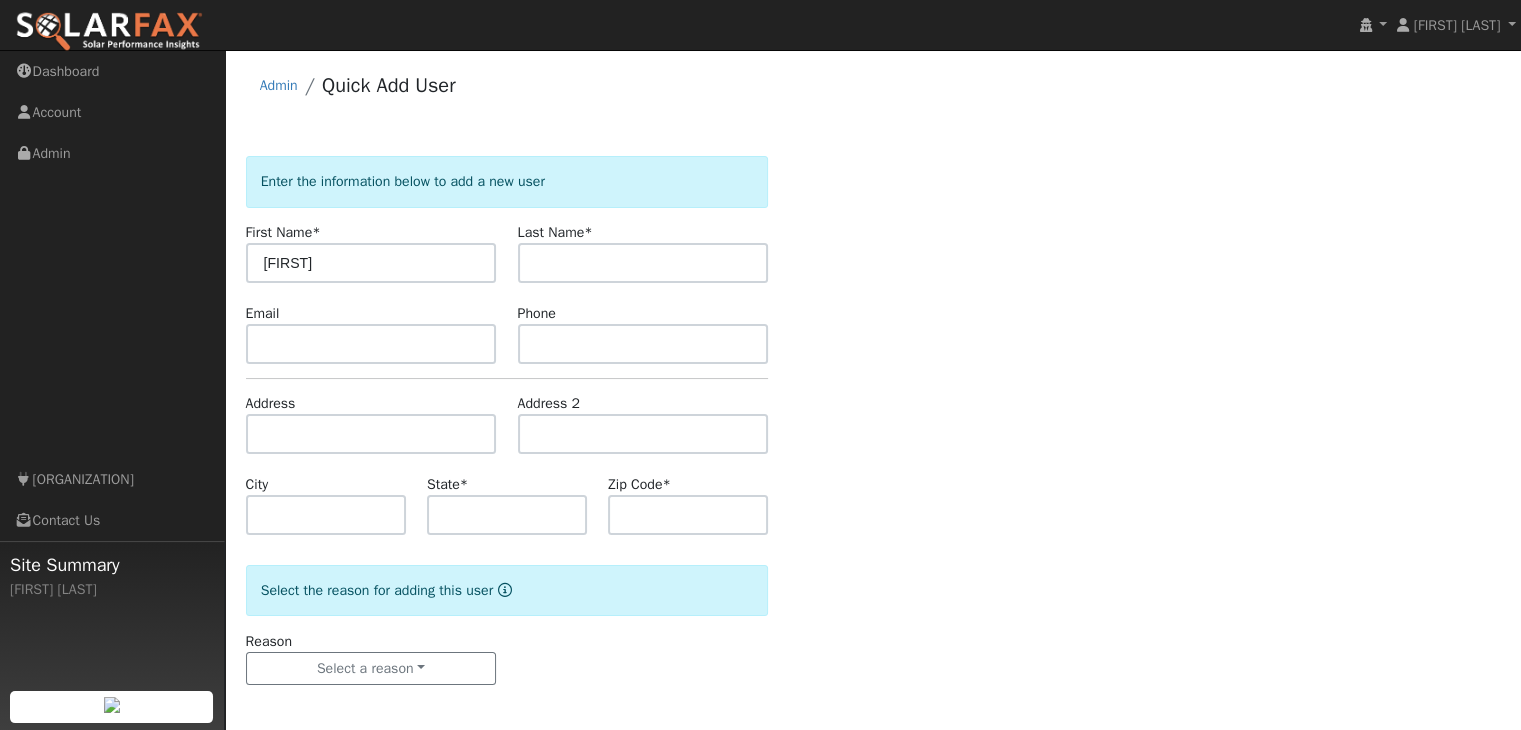 type on "[FIRST]" 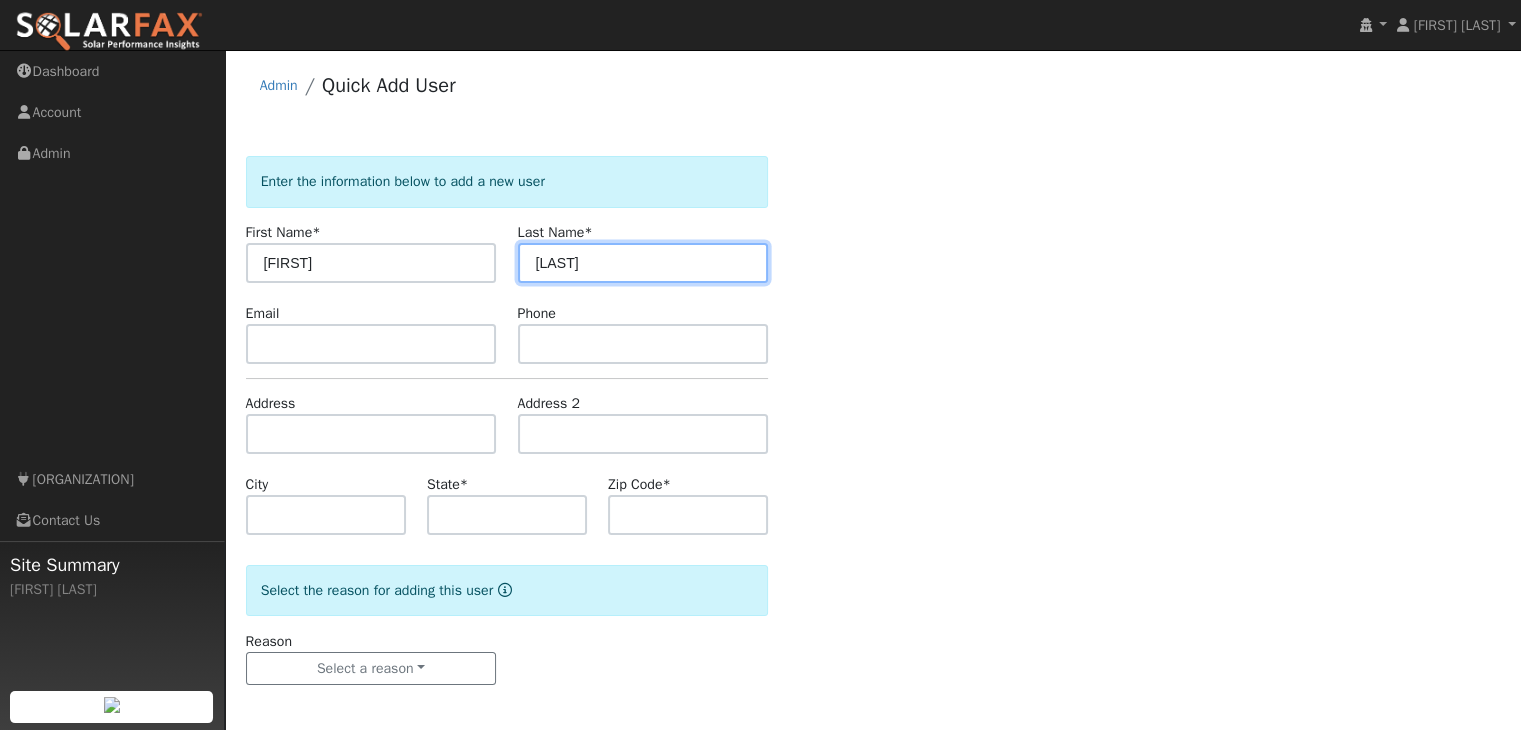 type on "[LAST]" 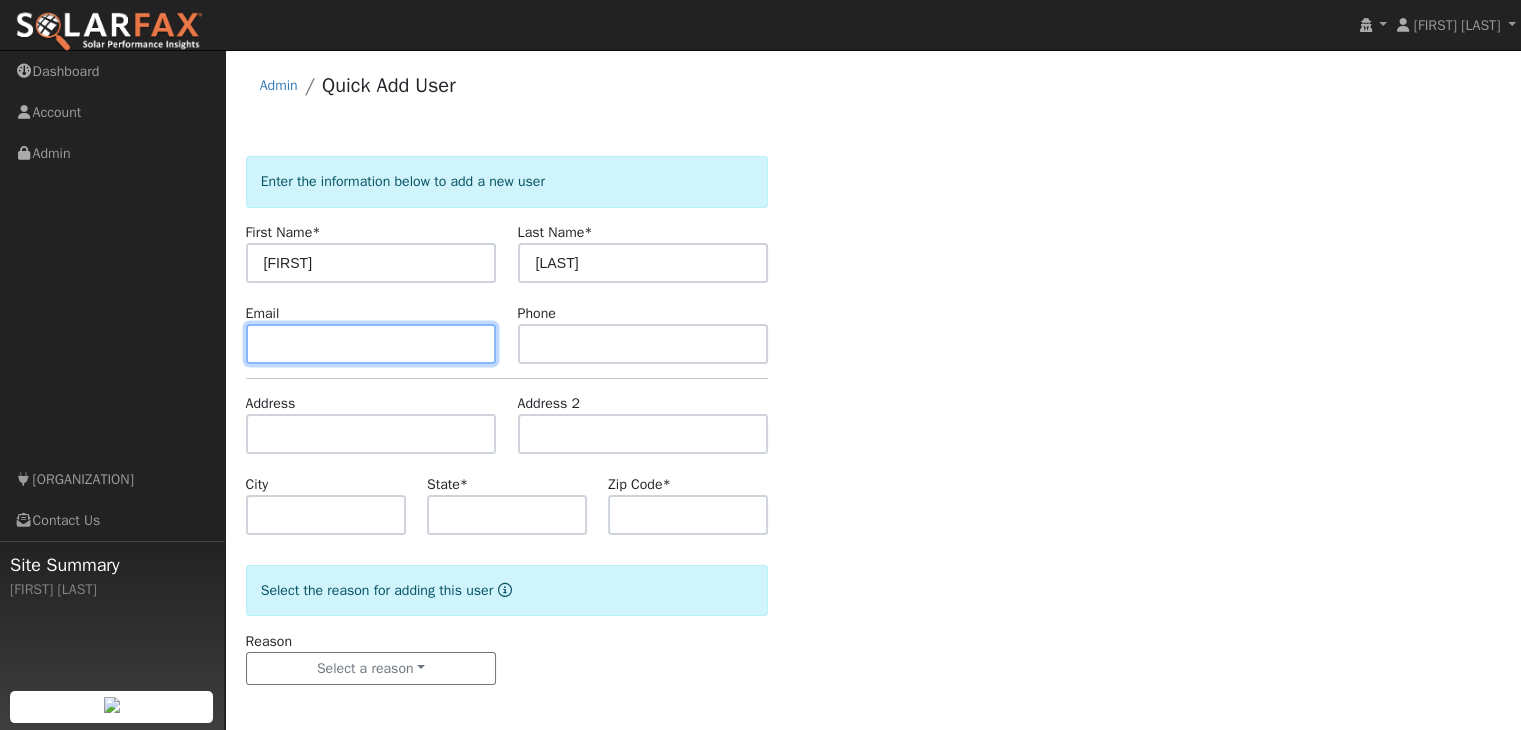 click at bounding box center (371, 344) 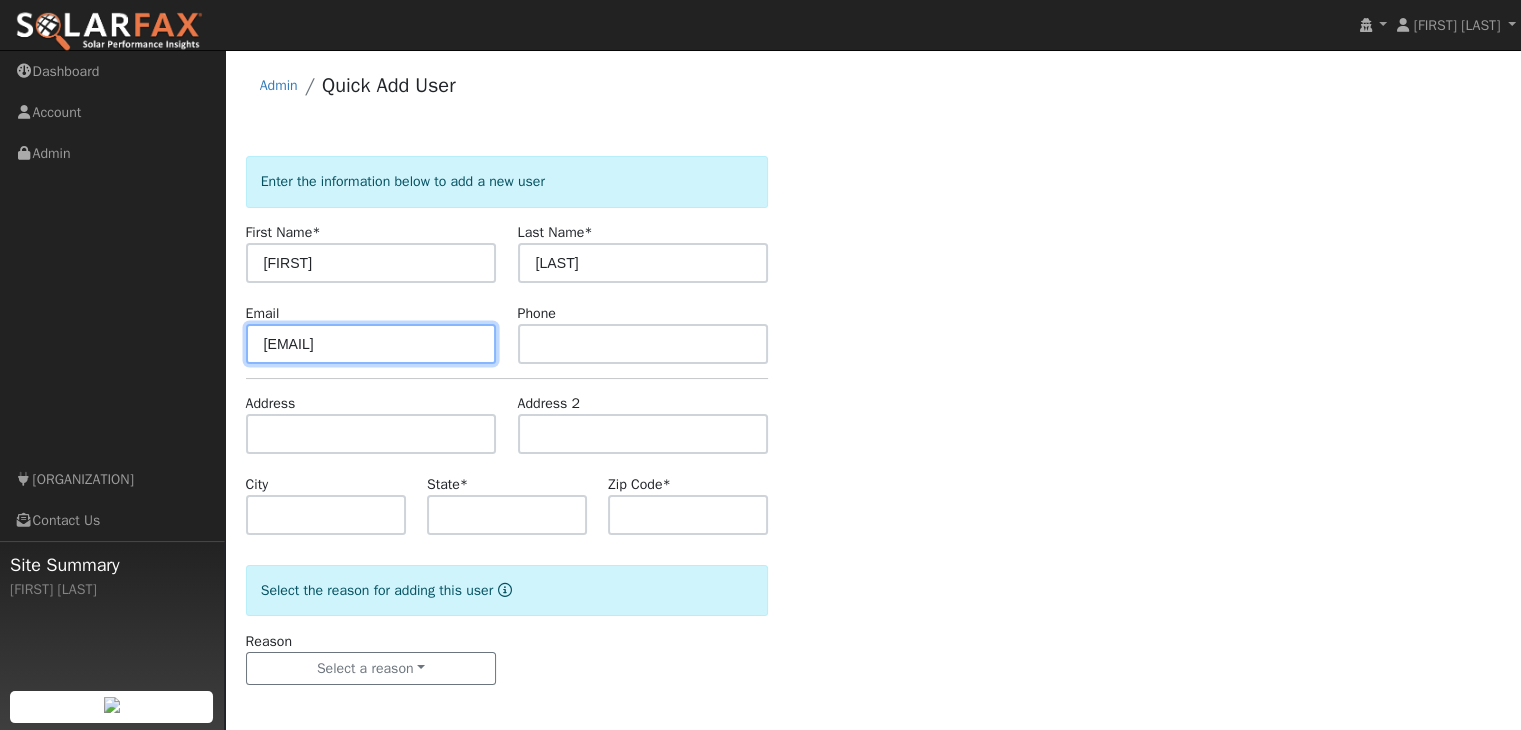 type on "[EMAIL]" 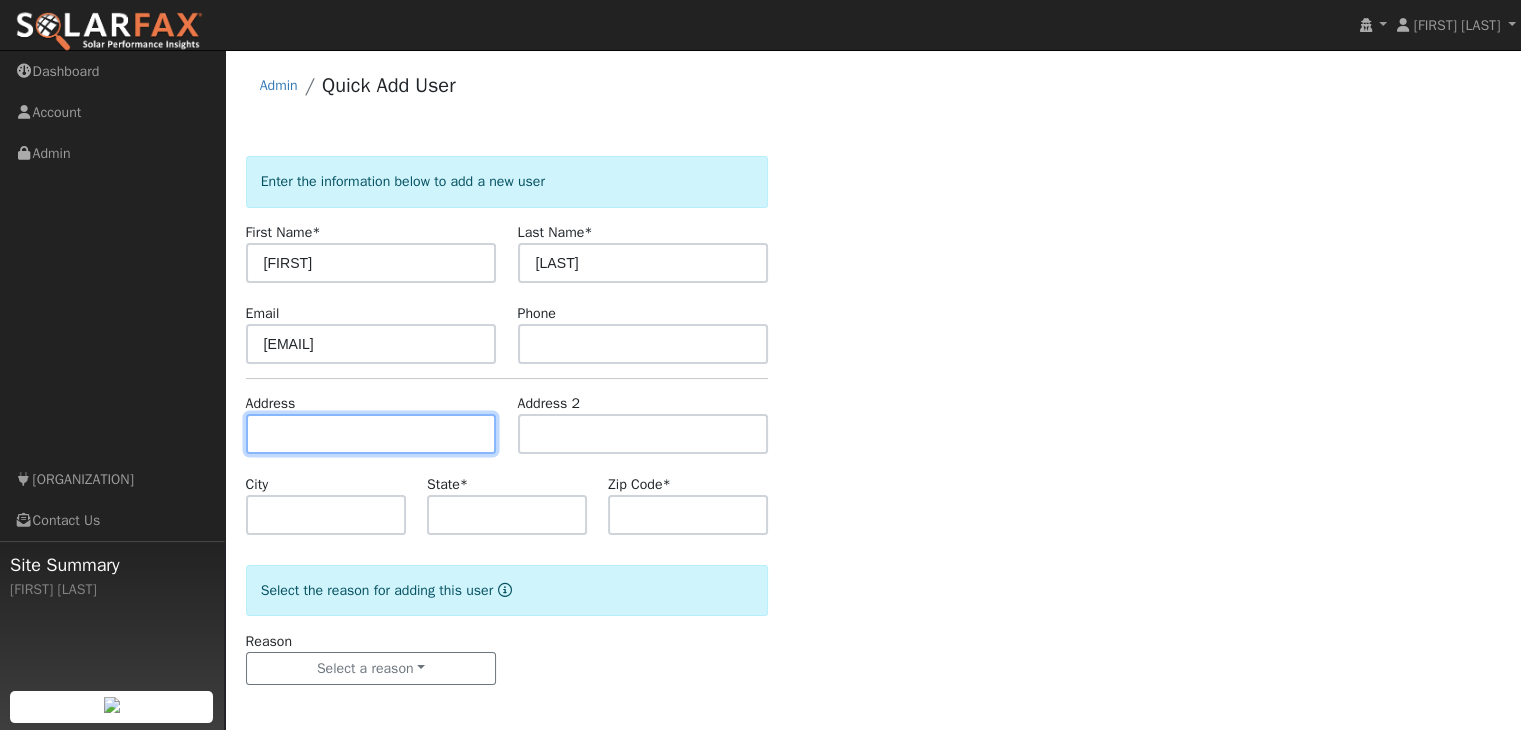 click at bounding box center (371, 434) 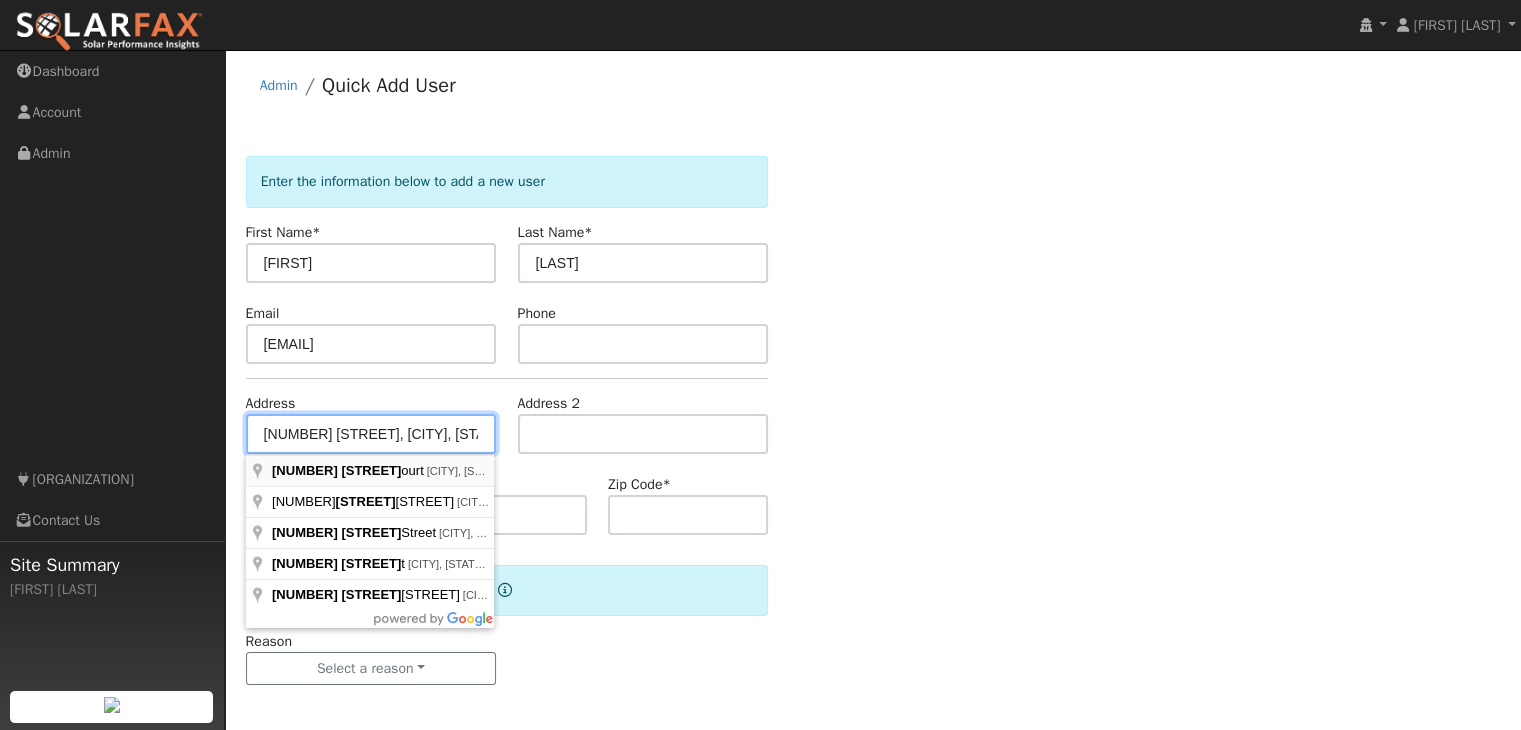 type on "[NUMBER] [STREET]" 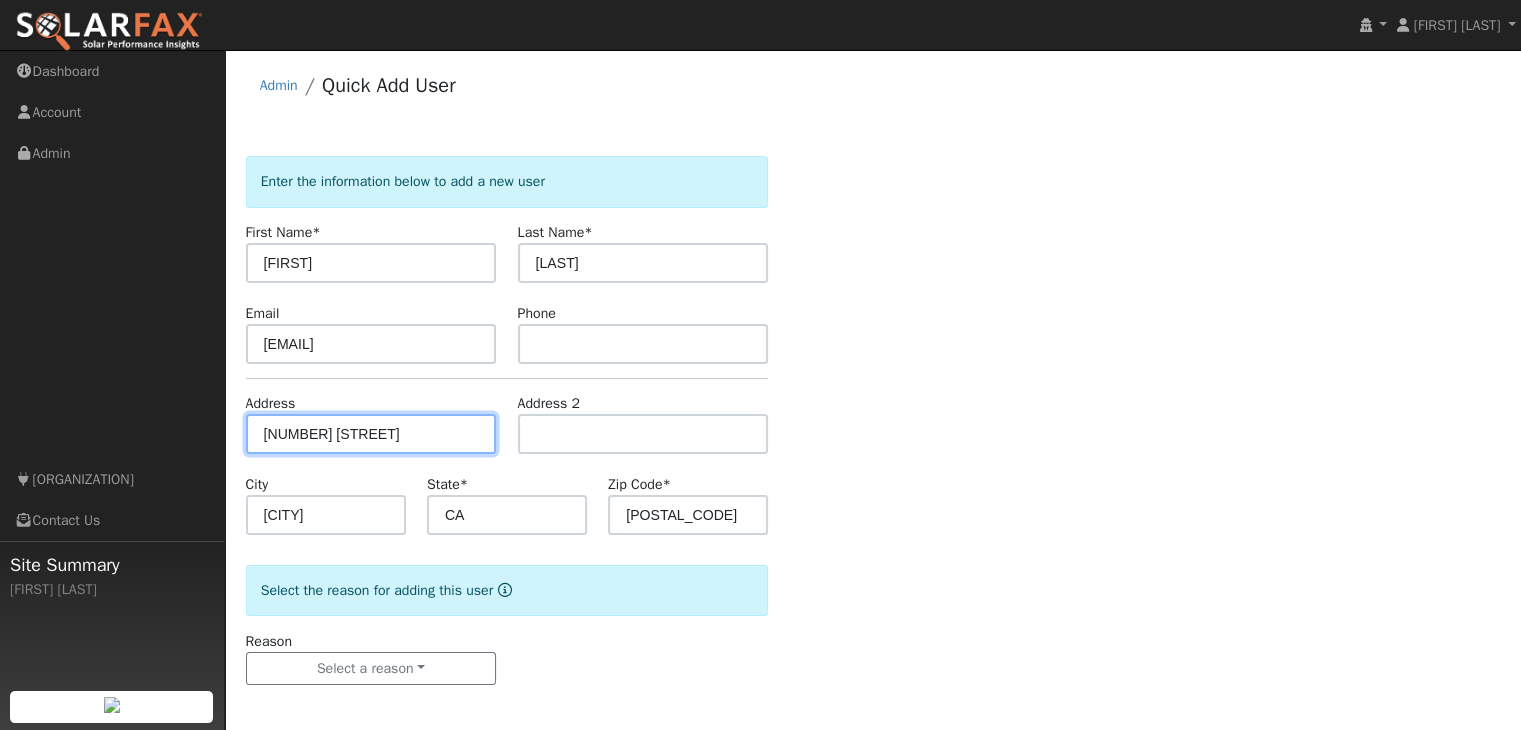 scroll, scrollTop: 4, scrollLeft: 0, axis: vertical 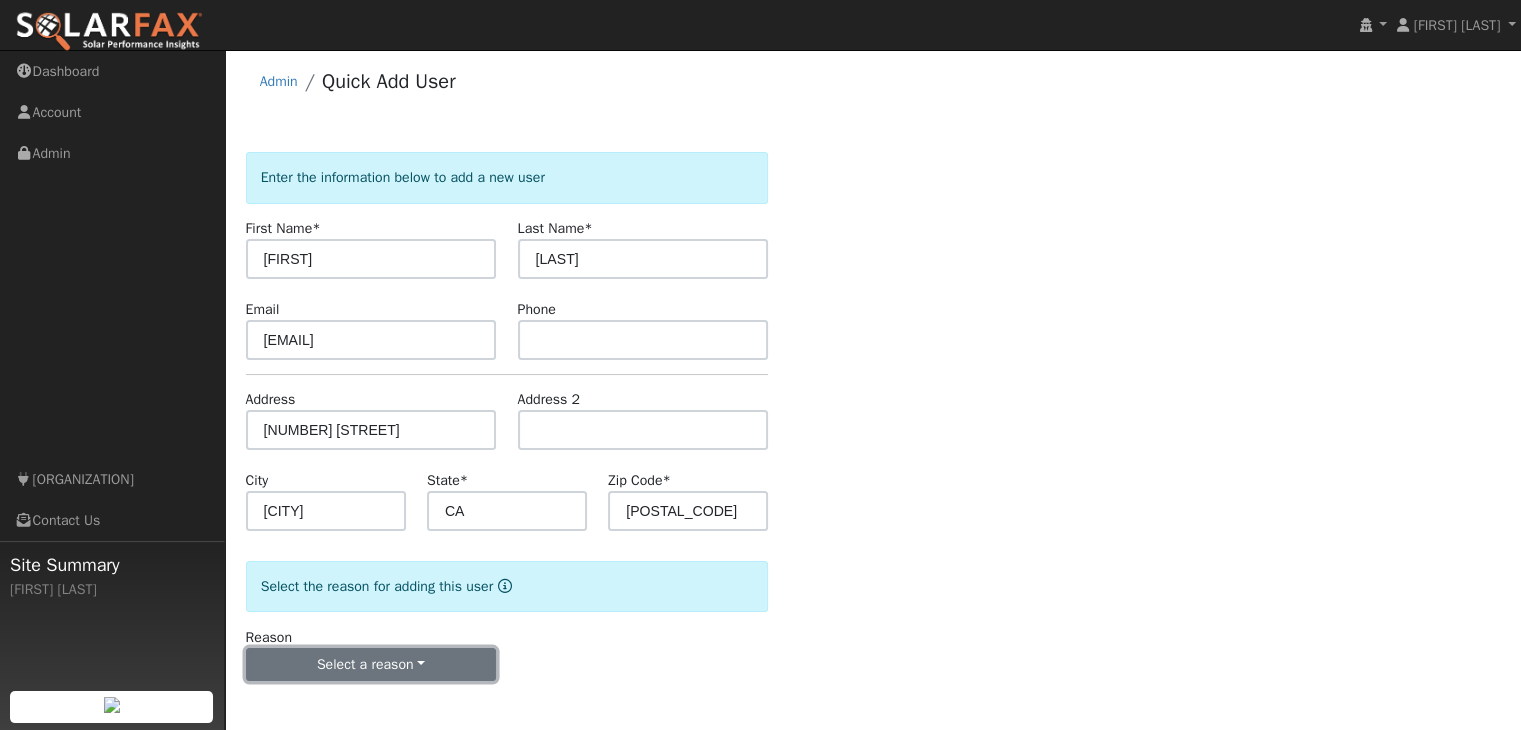 click on "Select a reason" at bounding box center (371, 665) 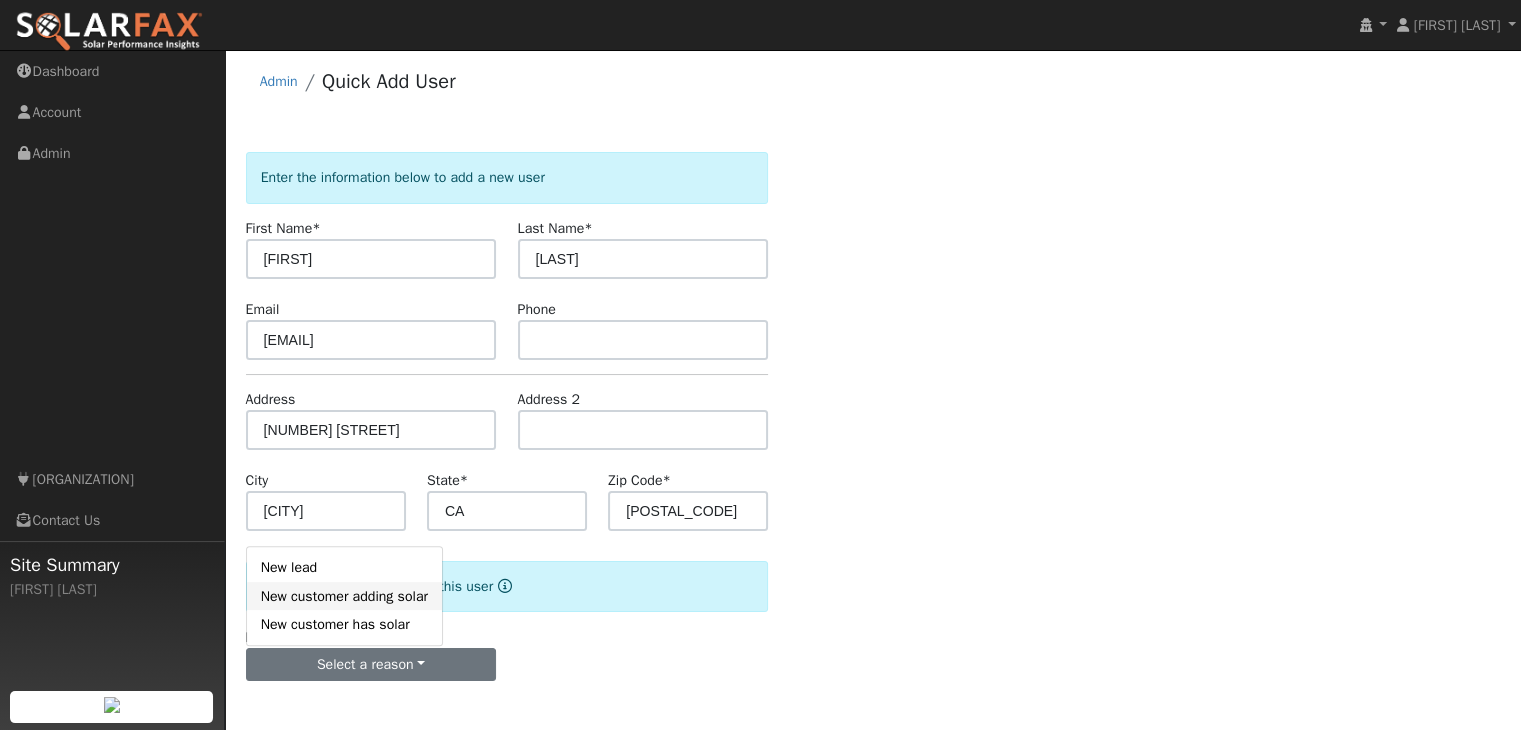 click on "New customer adding solar" at bounding box center [344, 596] 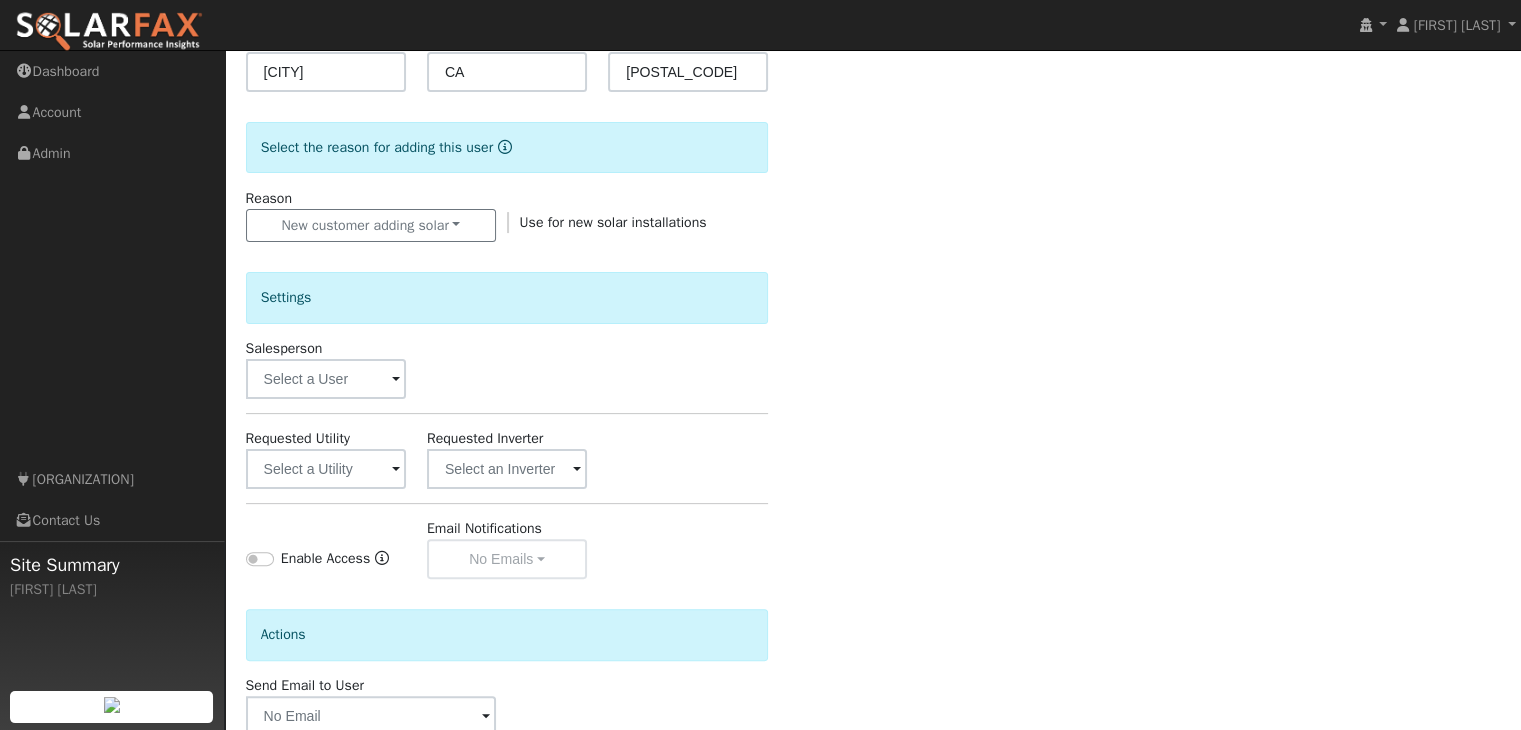 scroll, scrollTop: 444, scrollLeft: 0, axis: vertical 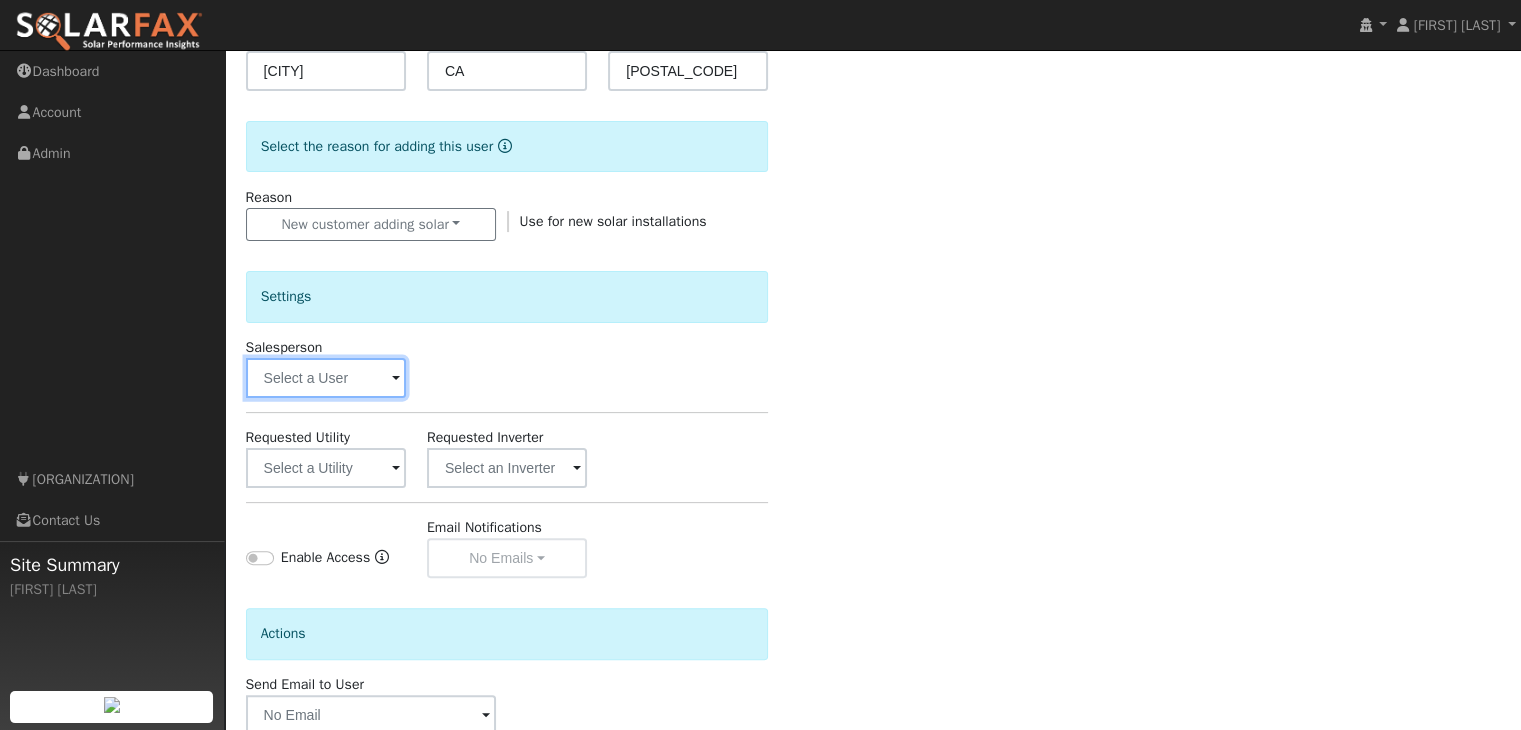 click at bounding box center (326, 378) 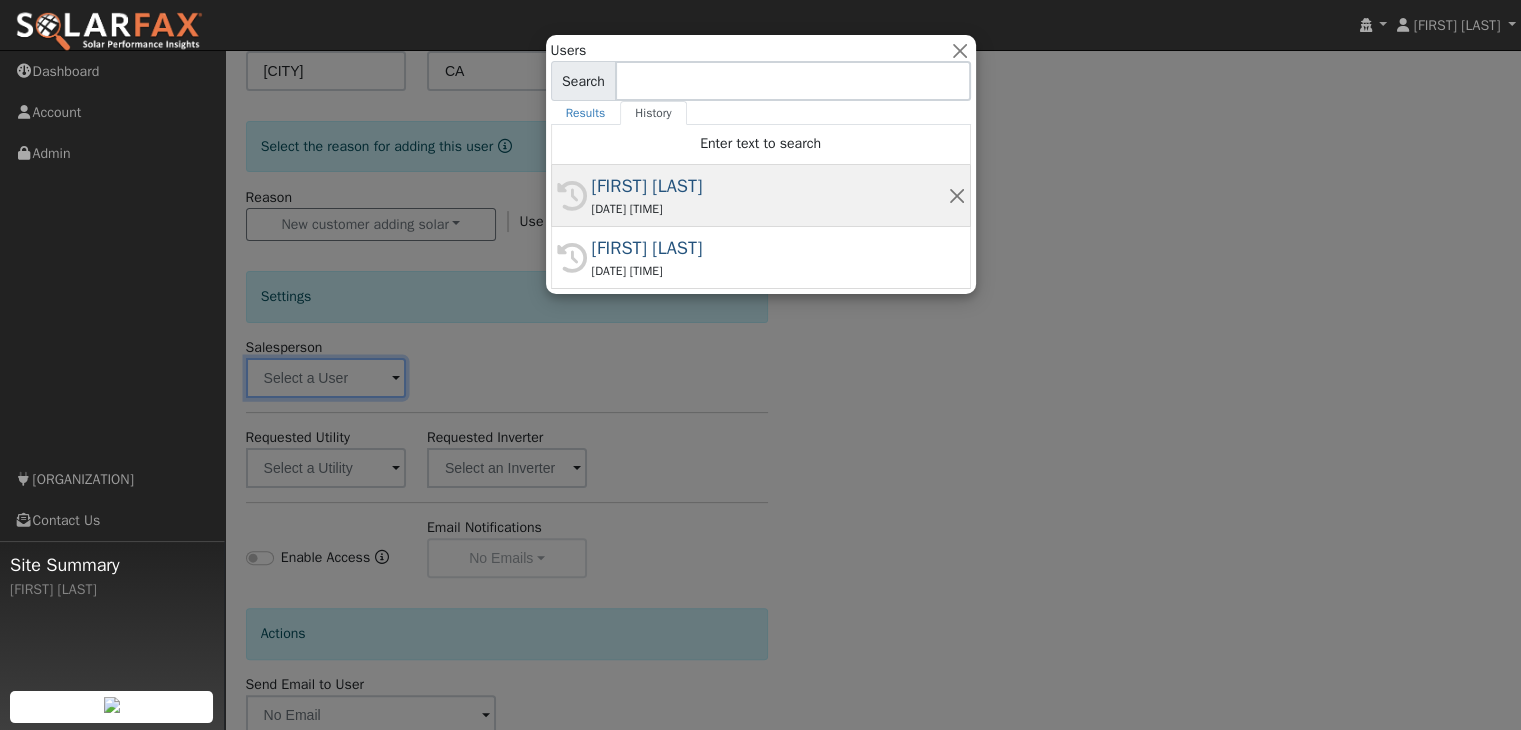 click on "[DATE] [TIME]" at bounding box center (770, 209) 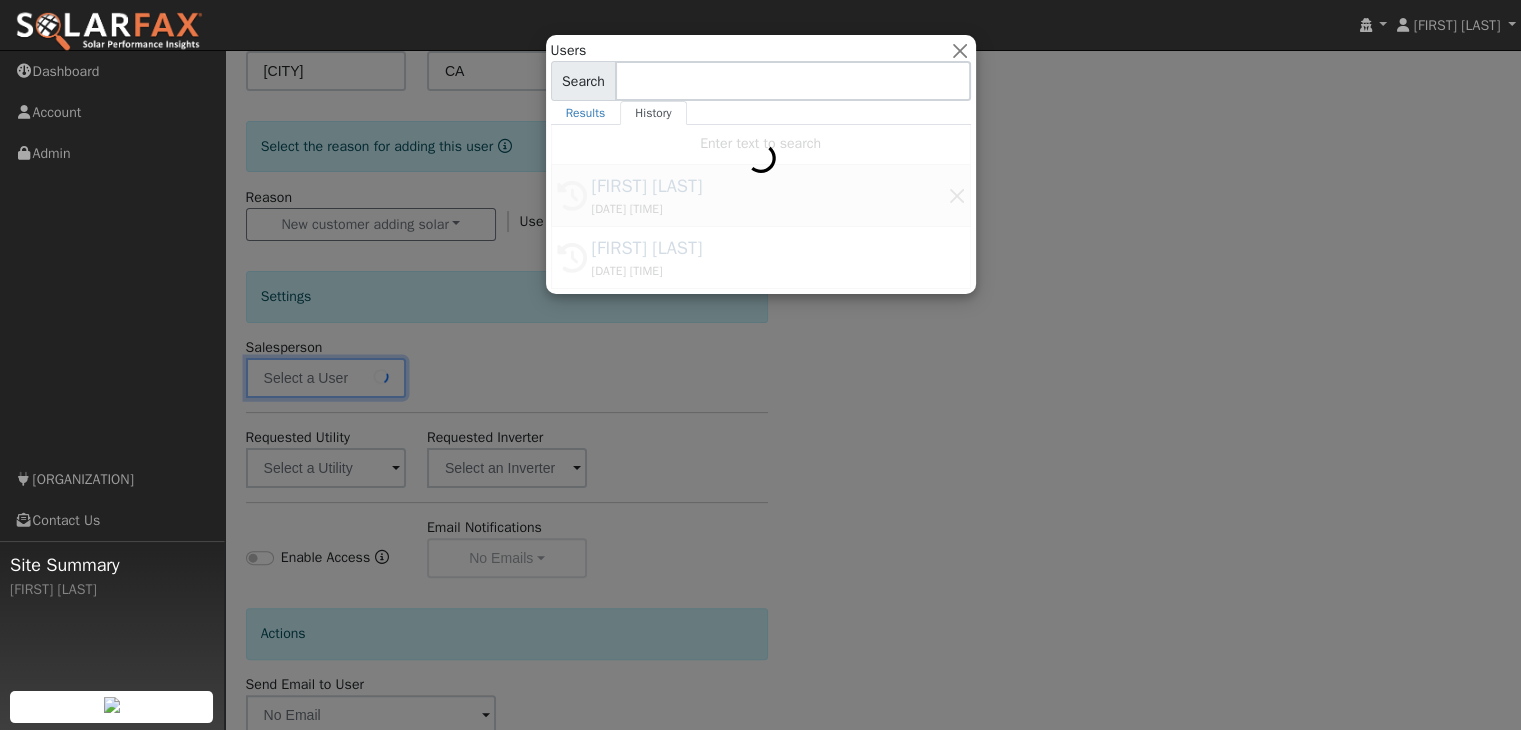 type on "[FIRST] [LAST]" 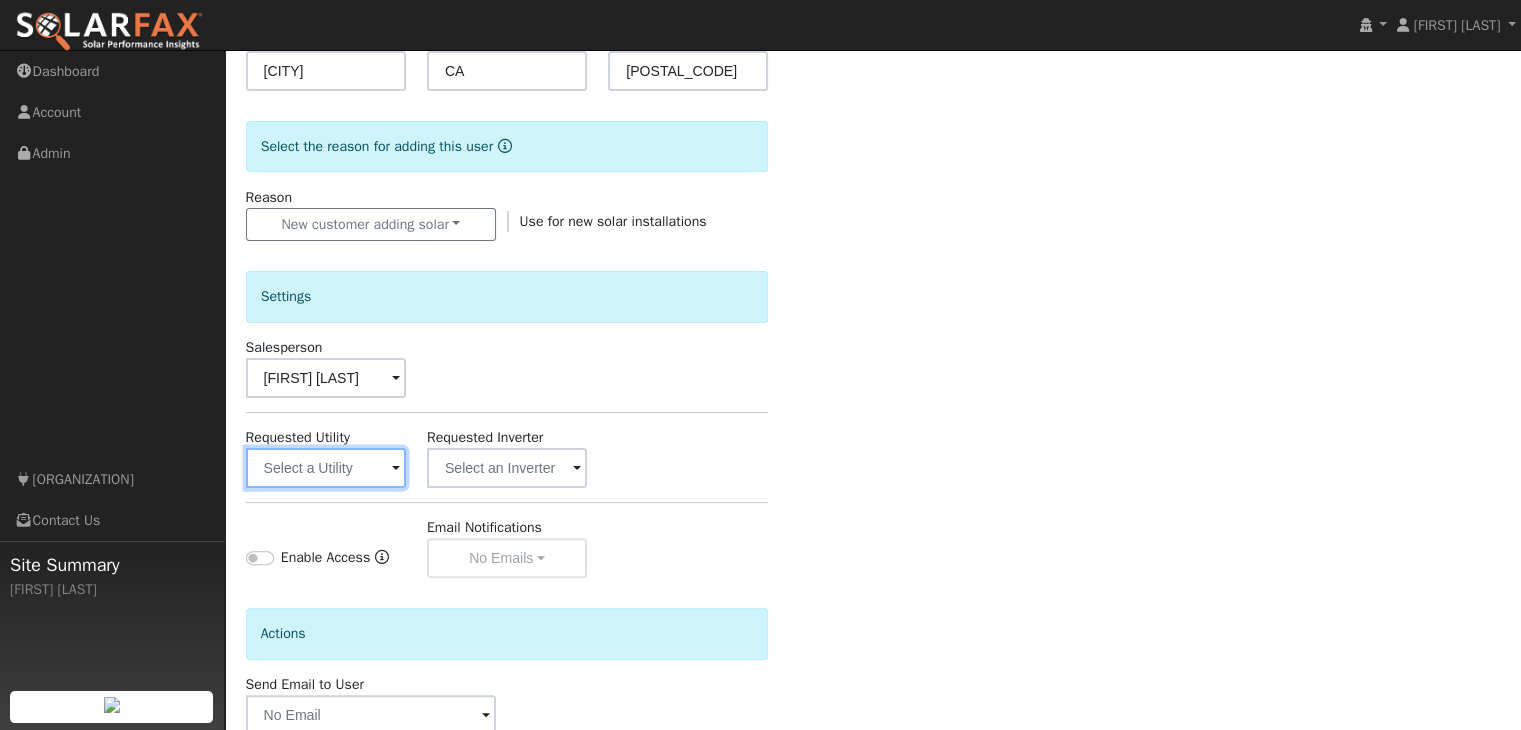 click at bounding box center (326, 468) 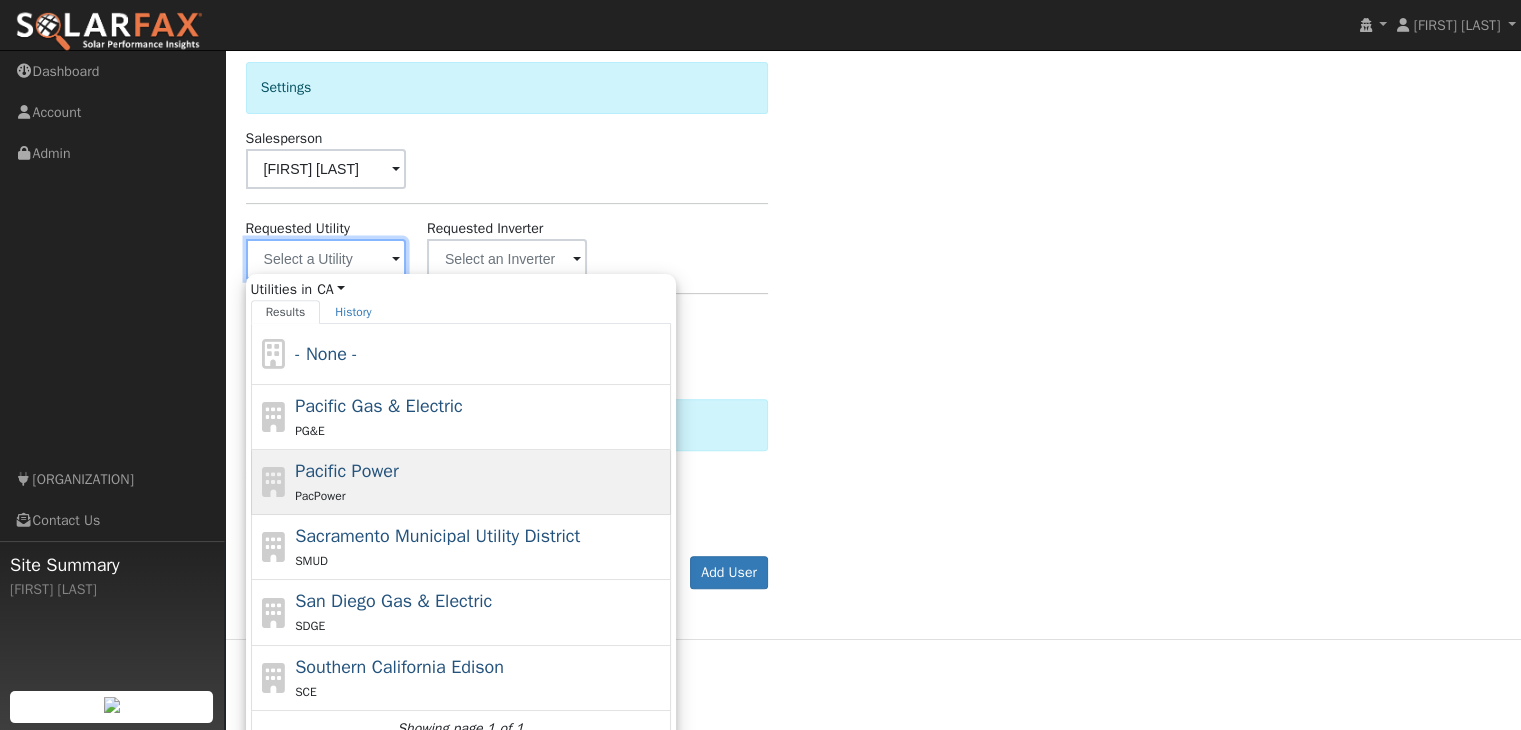 scroll, scrollTop: 672, scrollLeft: 0, axis: vertical 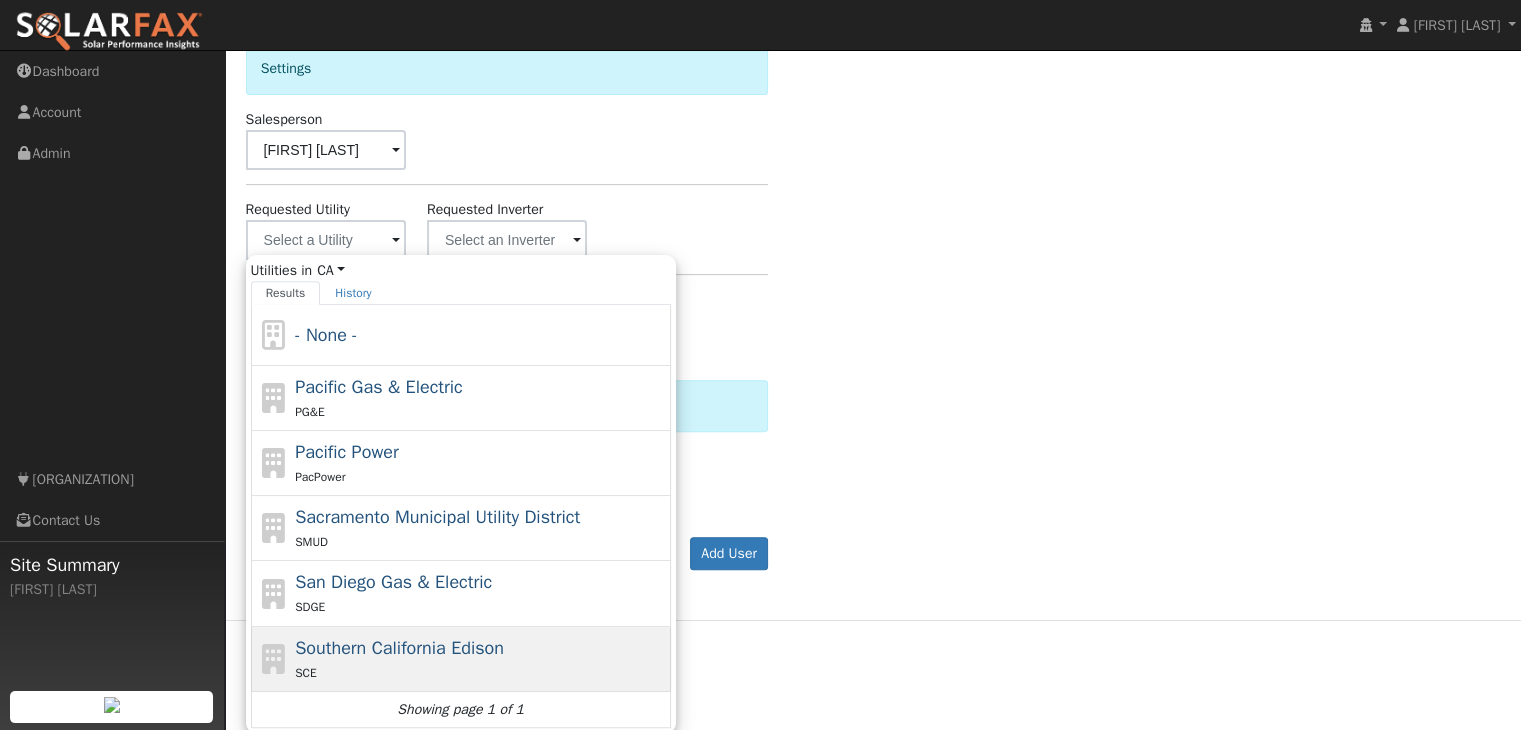 click on "Southern California Edison" at bounding box center [399, 648] 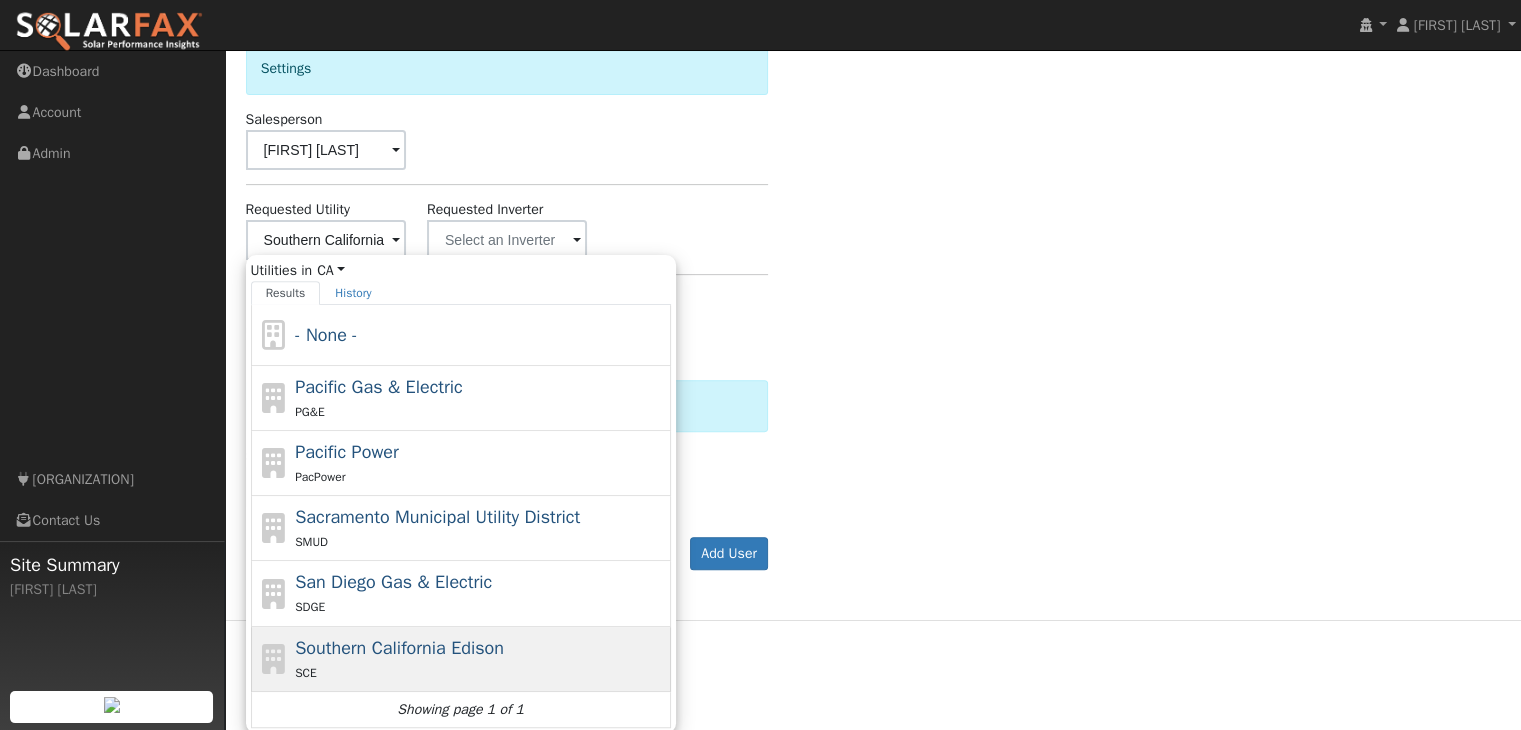 scroll, scrollTop: 560, scrollLeft: 0, axis: vertical 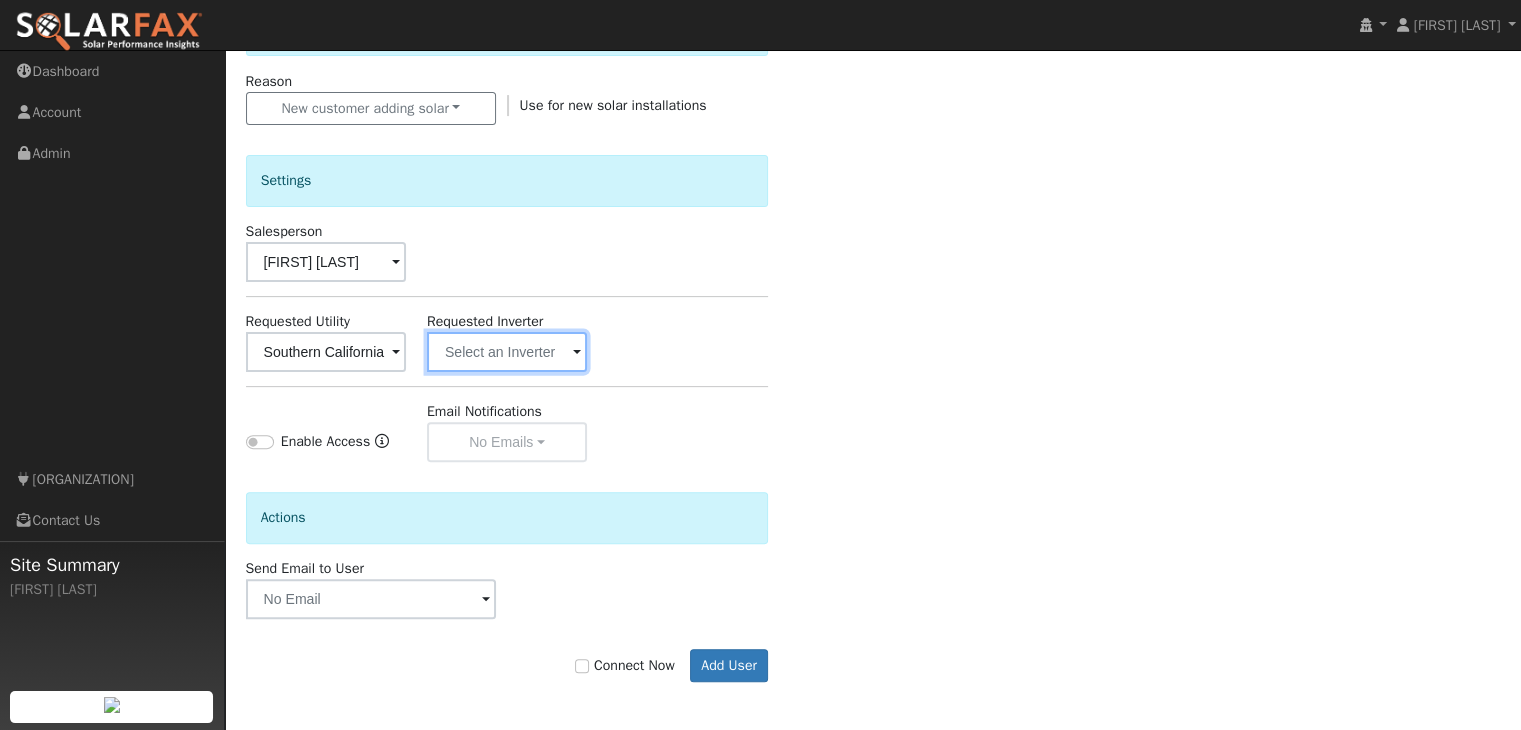 click at bounding box center [326, 352] 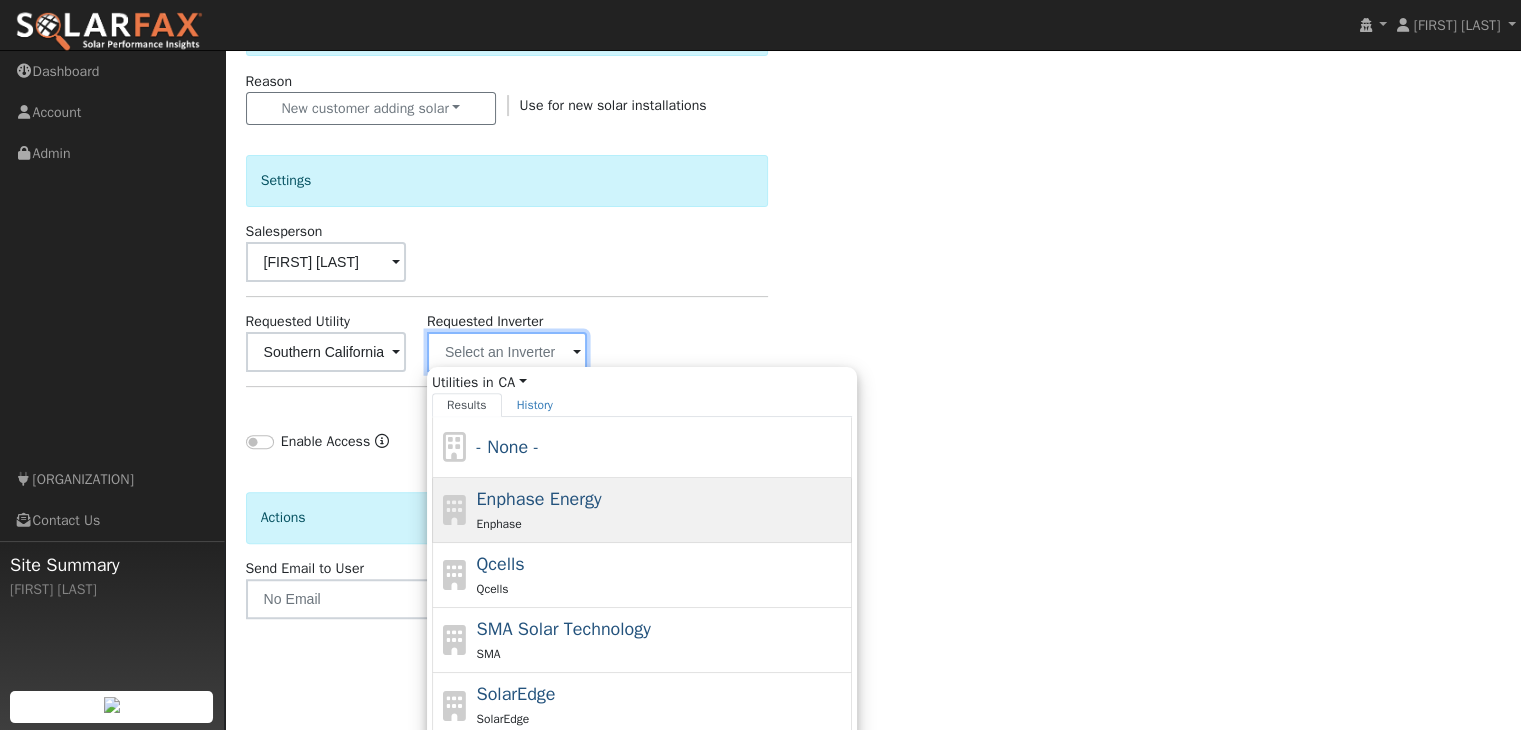 scroll, scrollTop: 736, scrollLeft: 0, axis: vertical 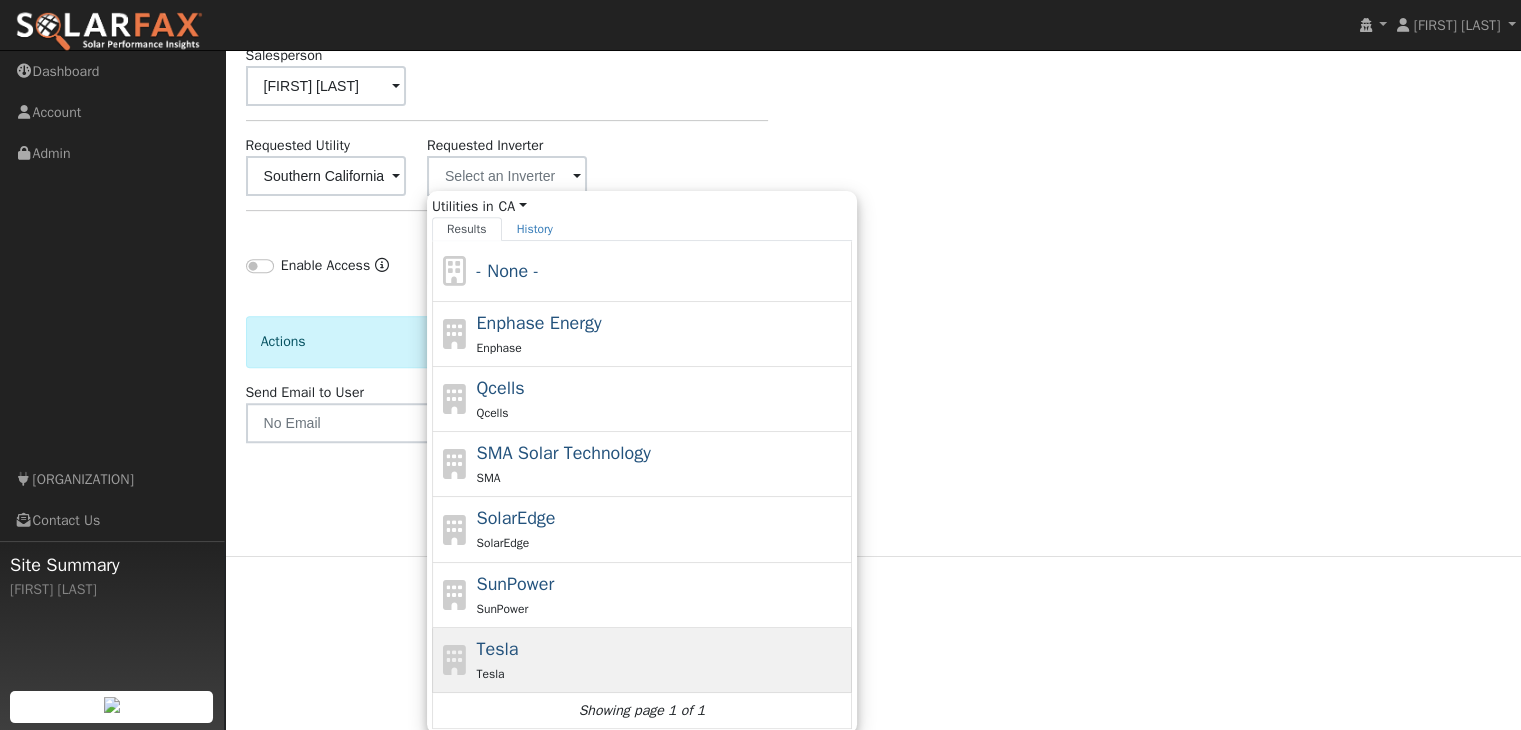 click on "Tesla Tesla" at bounding box center (661, 660) 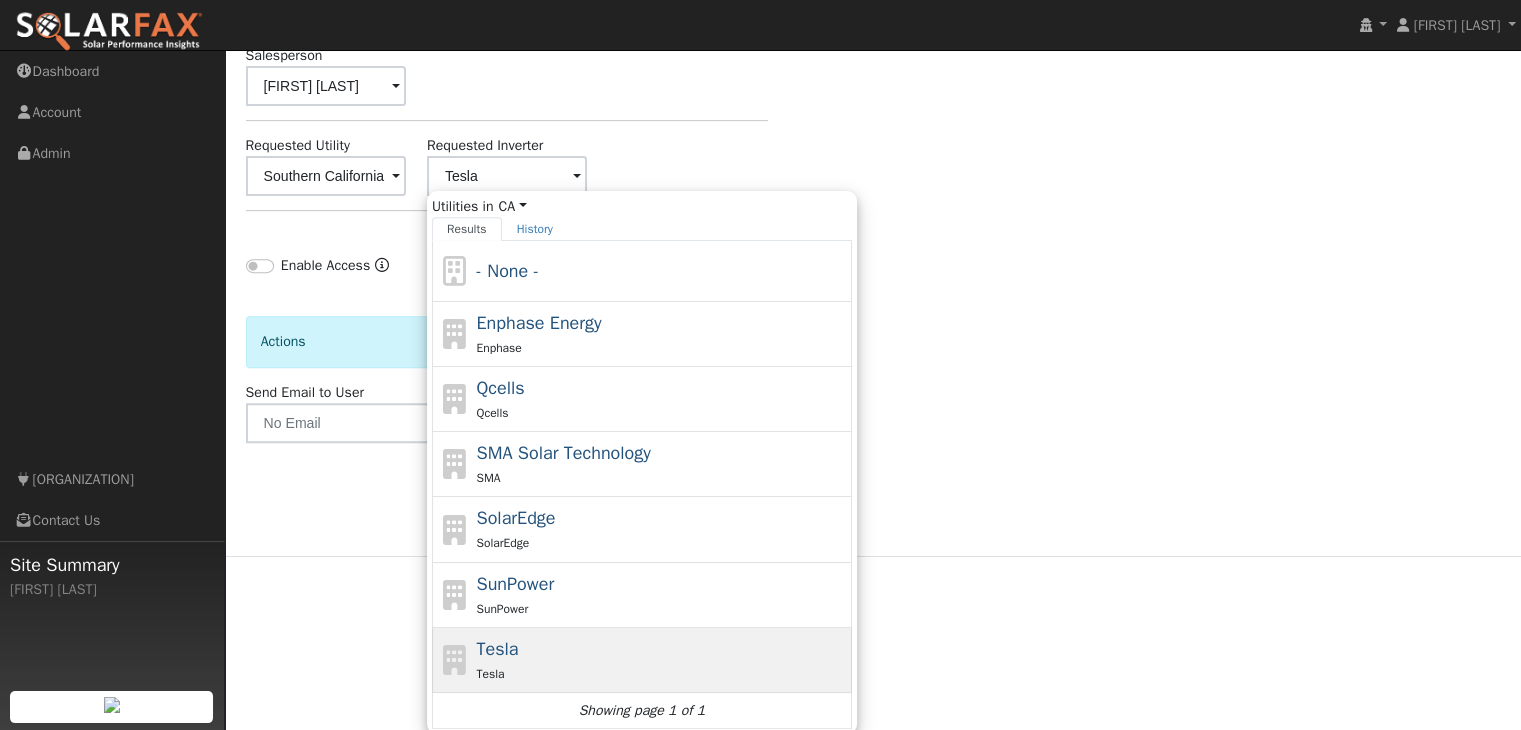 scroll, scrollTop: 560, scrollLeft: 0, axis: vertical 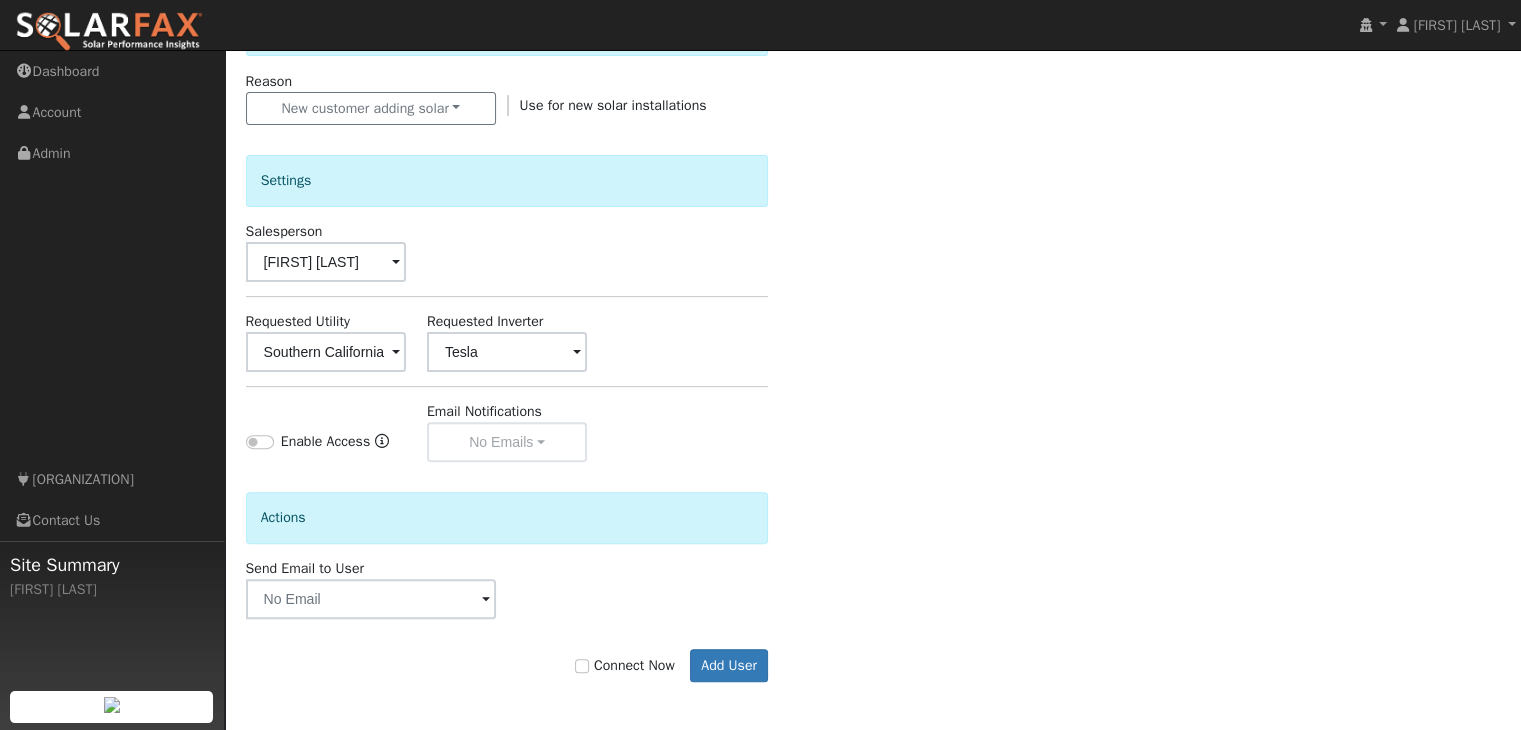 click at bounding box center [486, 600] 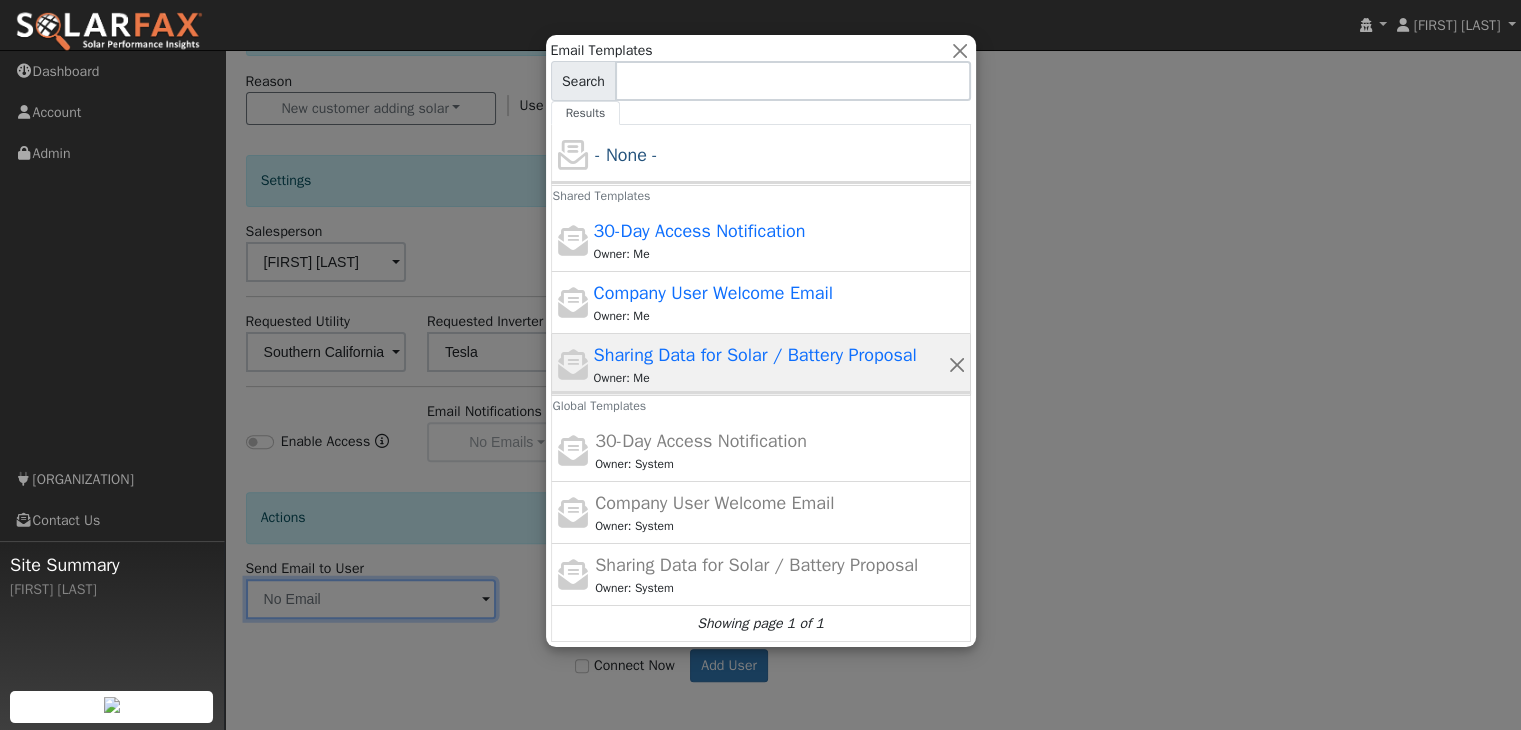 click on "Sharing Data for Solar / Battery Proposal" at bounding box center [754, 355] 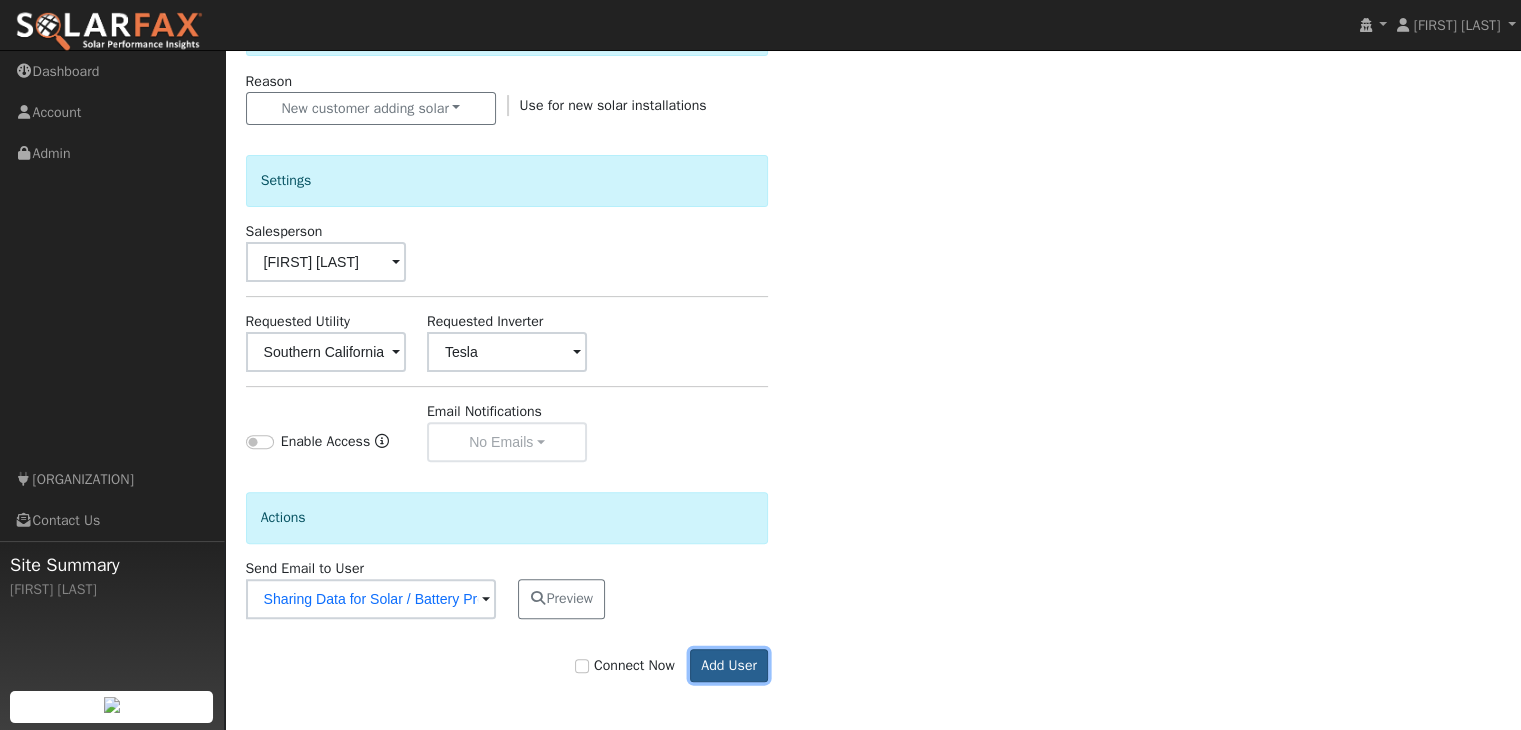 click on "Add User" at bounding box center (729, 666) 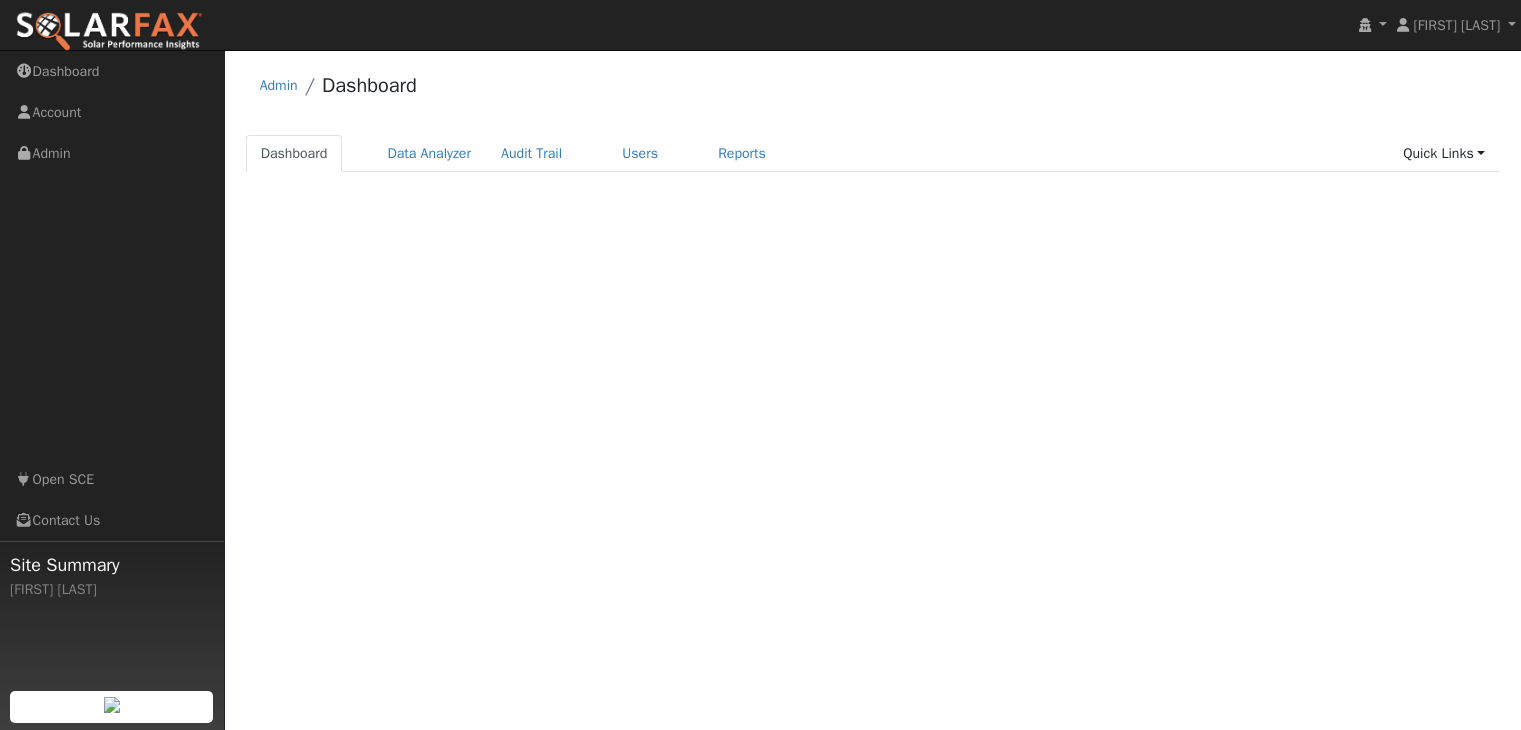 scroll, scrollTop: 0, scrollLeft: 0, axis: both 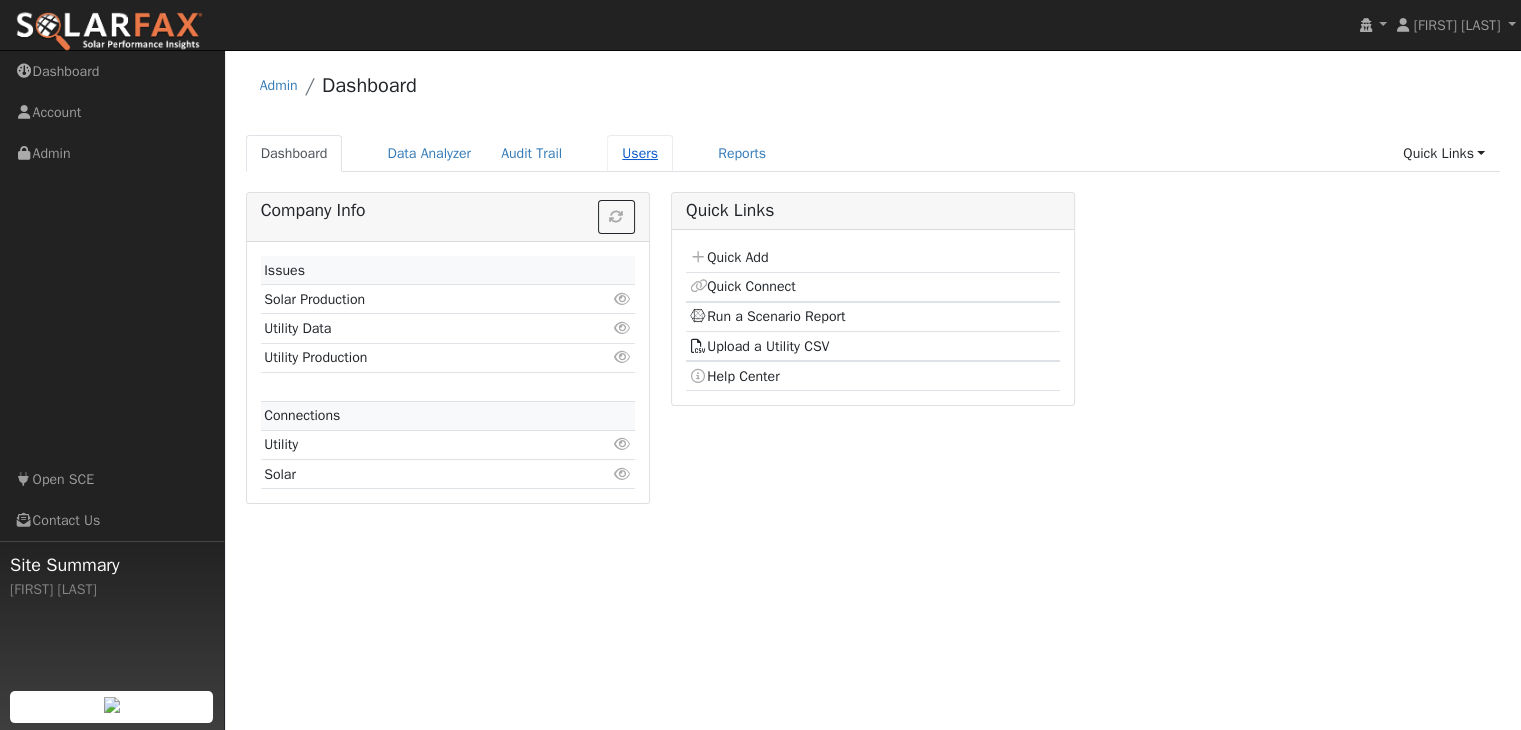 click on "Users" at bounding box center [640, 153] 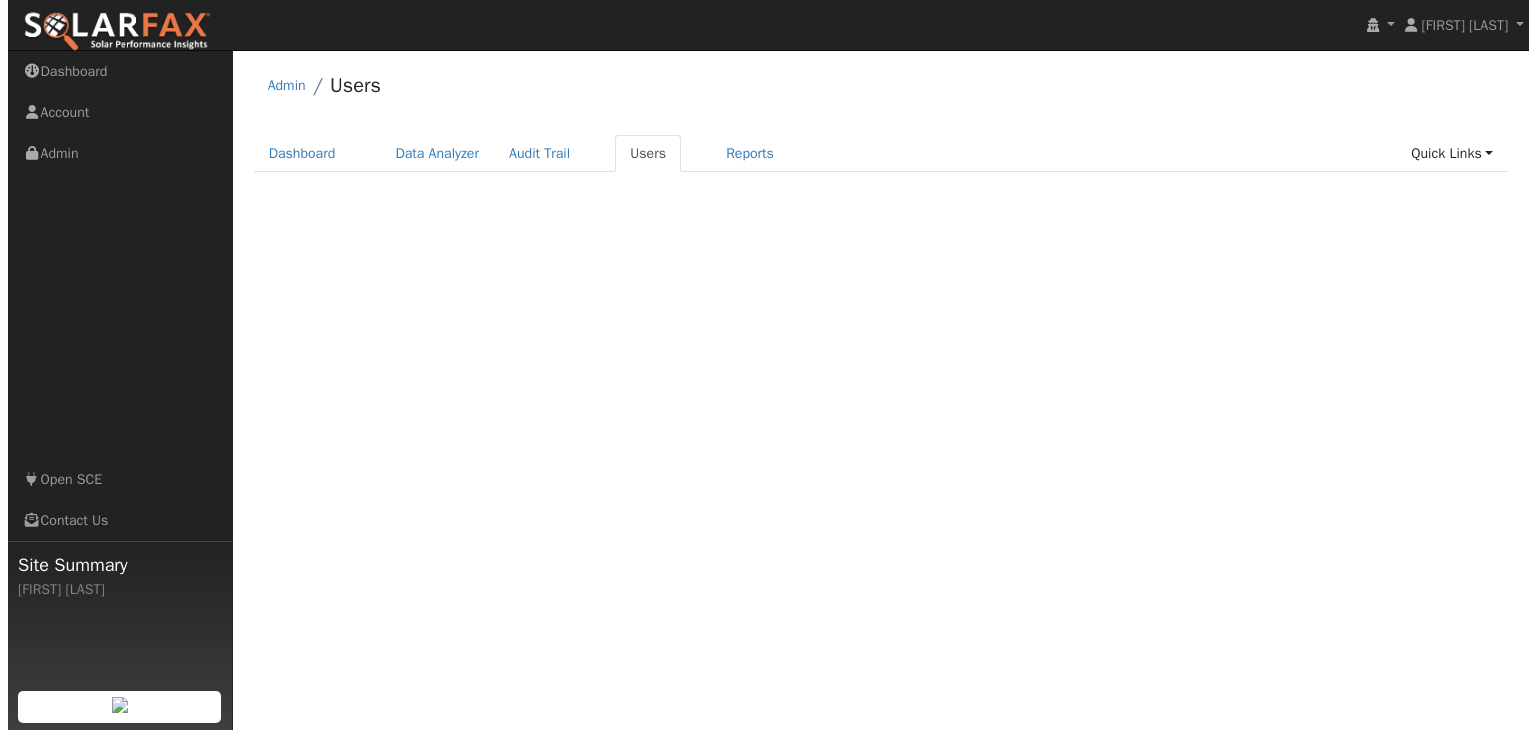 scroll, scrollTop: 0, scrollLeft: 0, axis: both 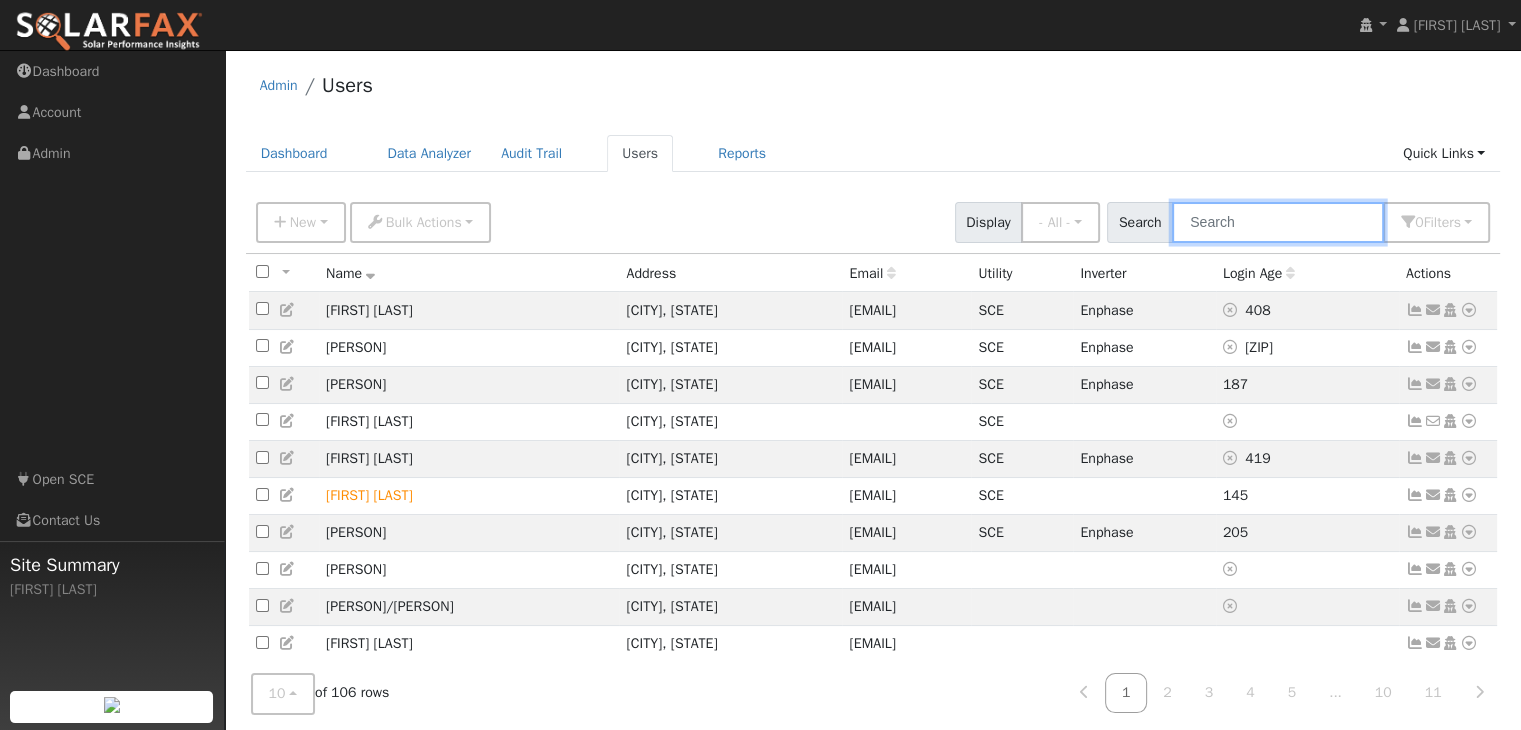 click at bounding box center (1278, 222) 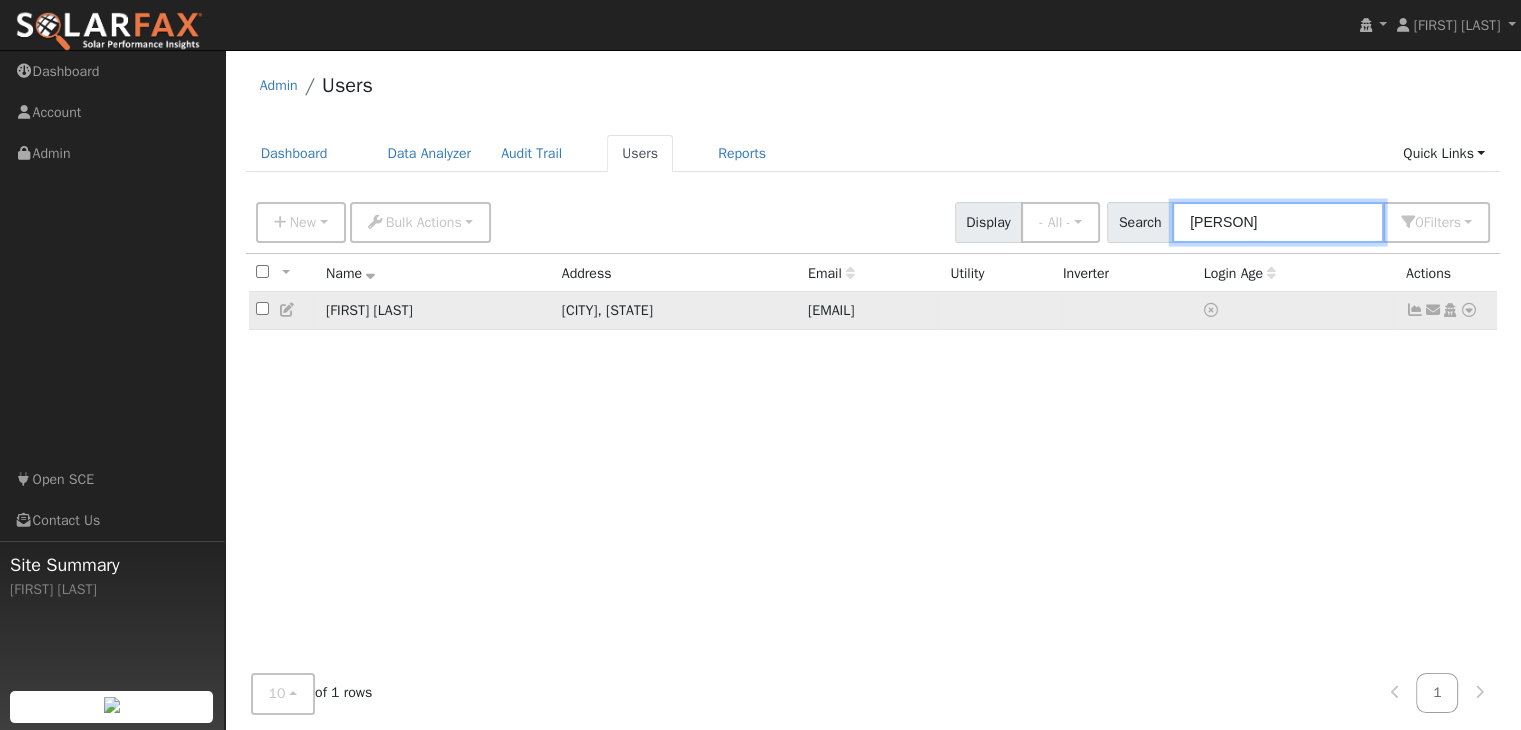 type on "[EMAIL_PREFIX]" 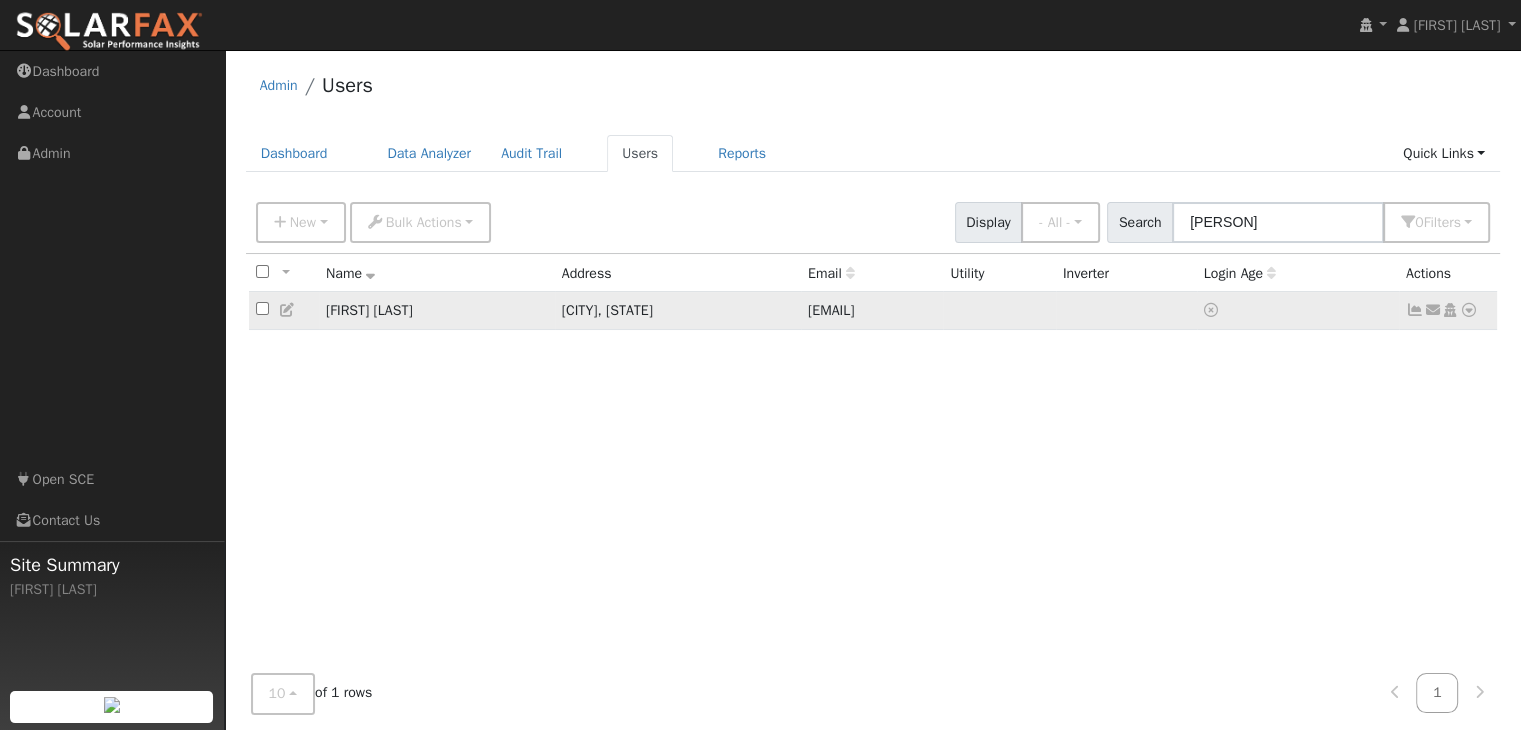 click at bounding box center [1415, 310] 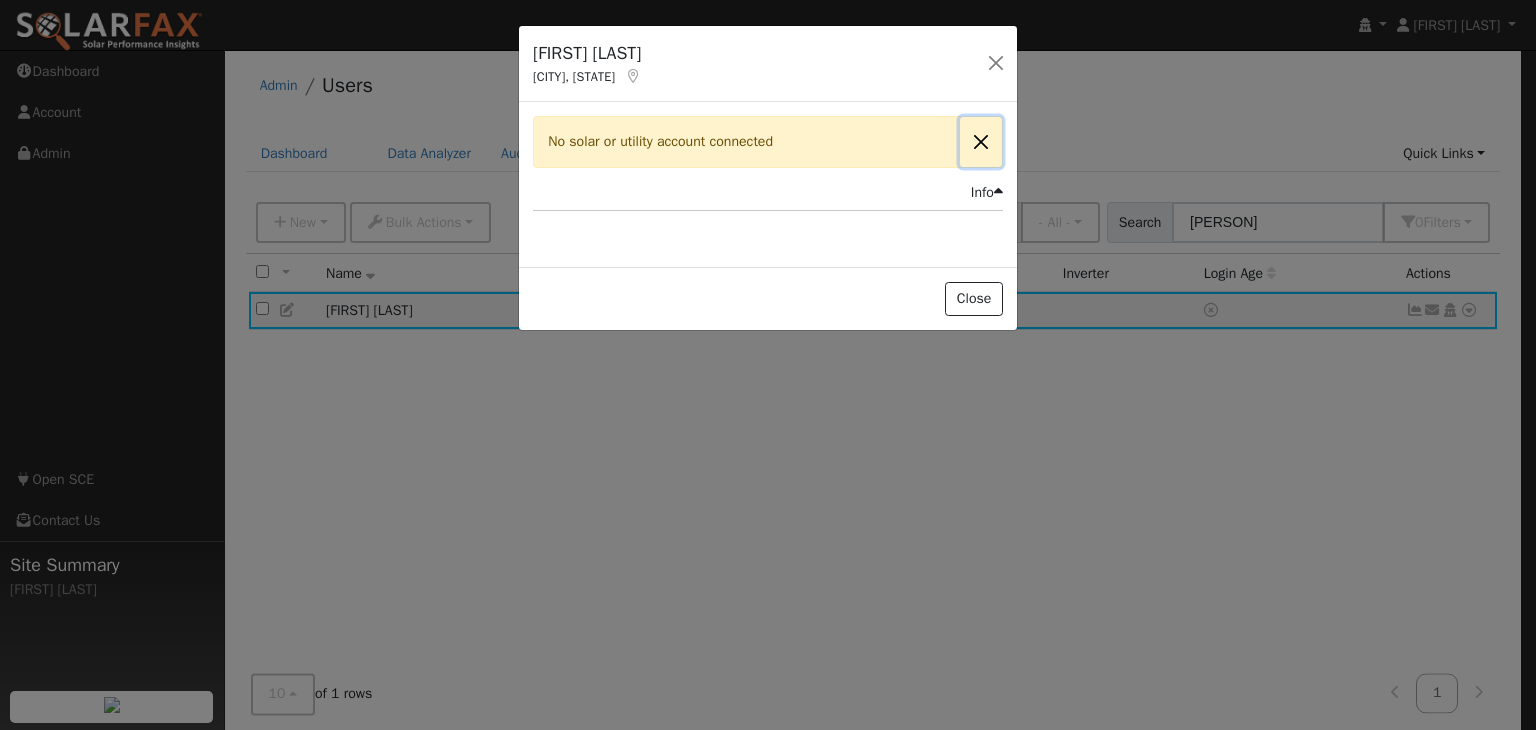 click at bounding box center (981, 141) 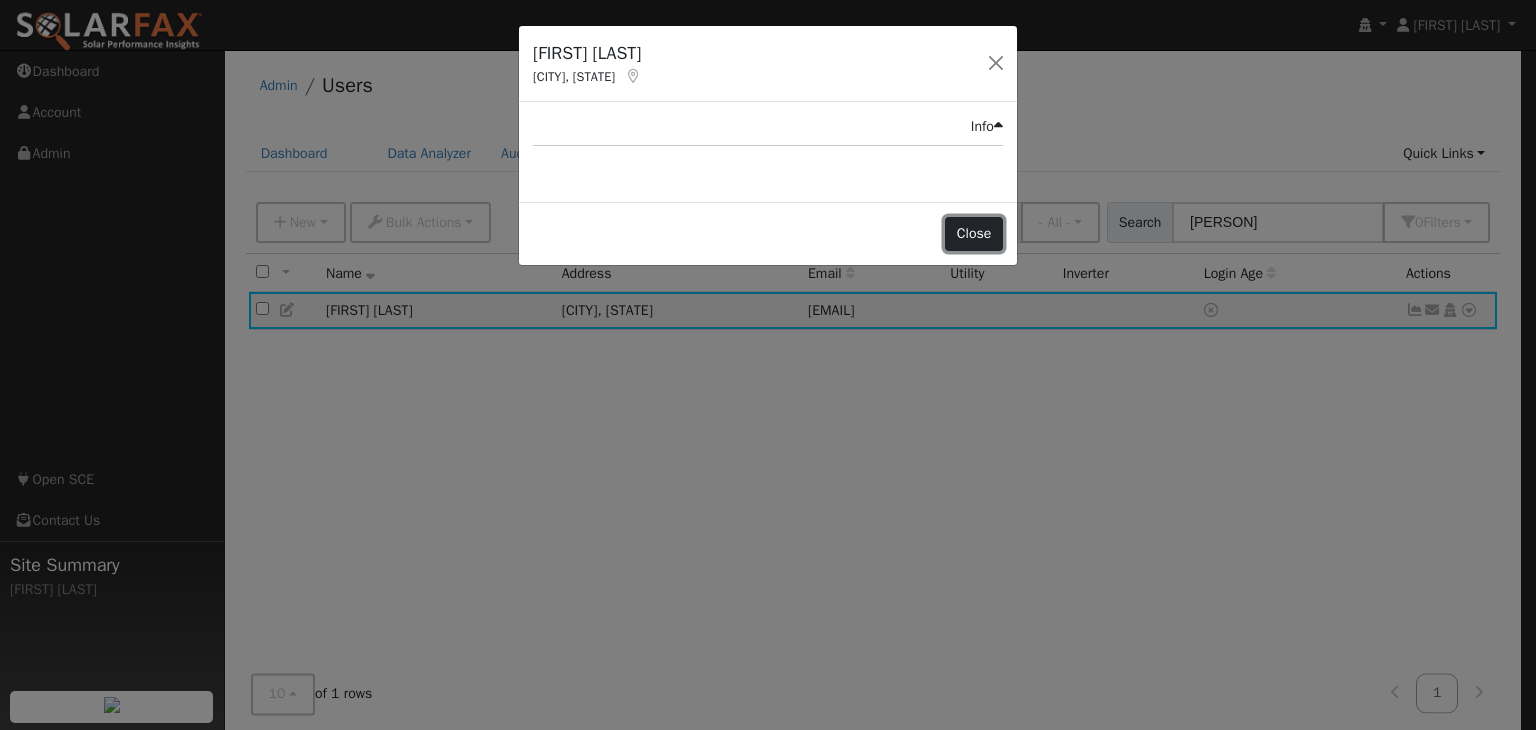 click on "Close" at bounding box center (974, 234) 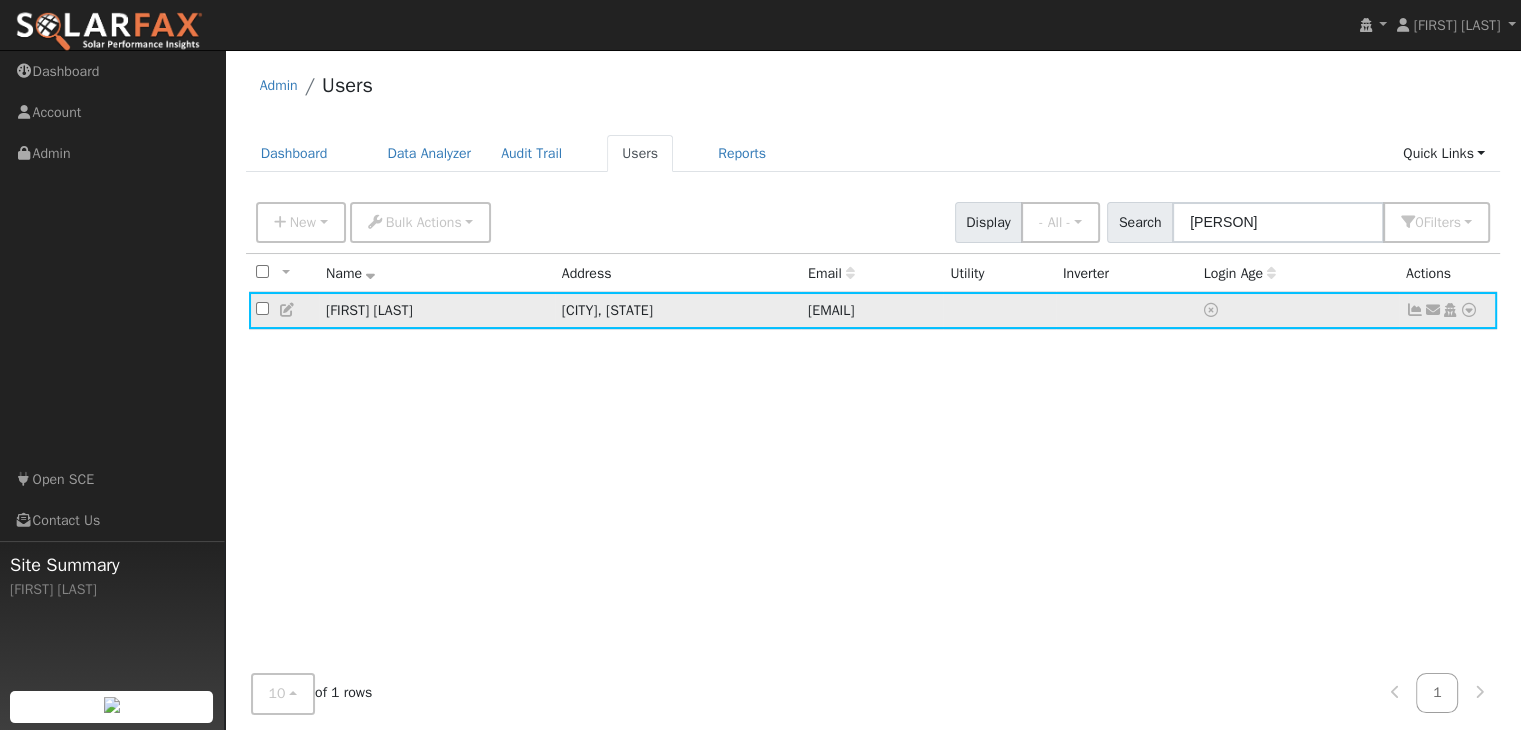 click at bounding box center (1433, 310) 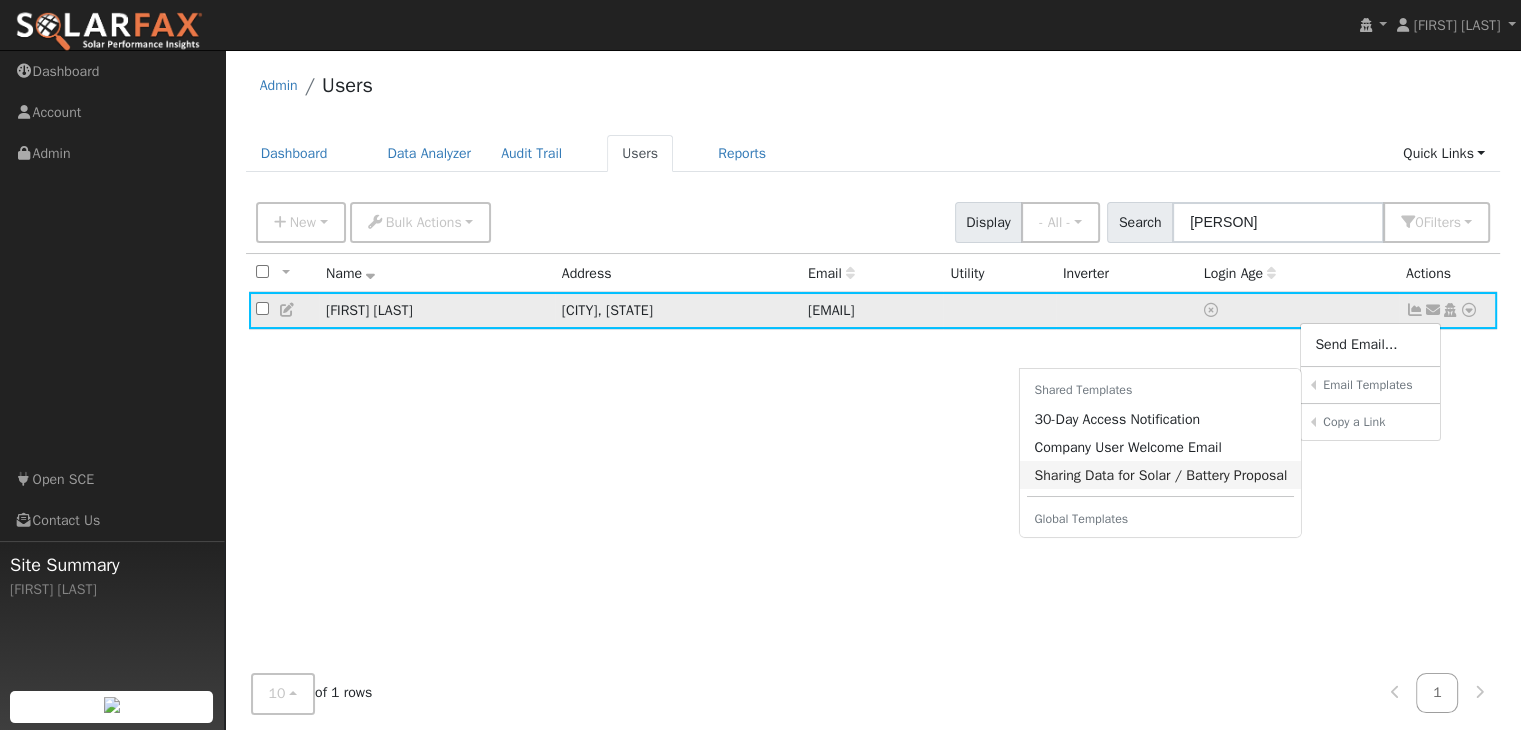 click on "Sharing Data for Solar / Battery Proposal" at bounding box center (1160, 475) 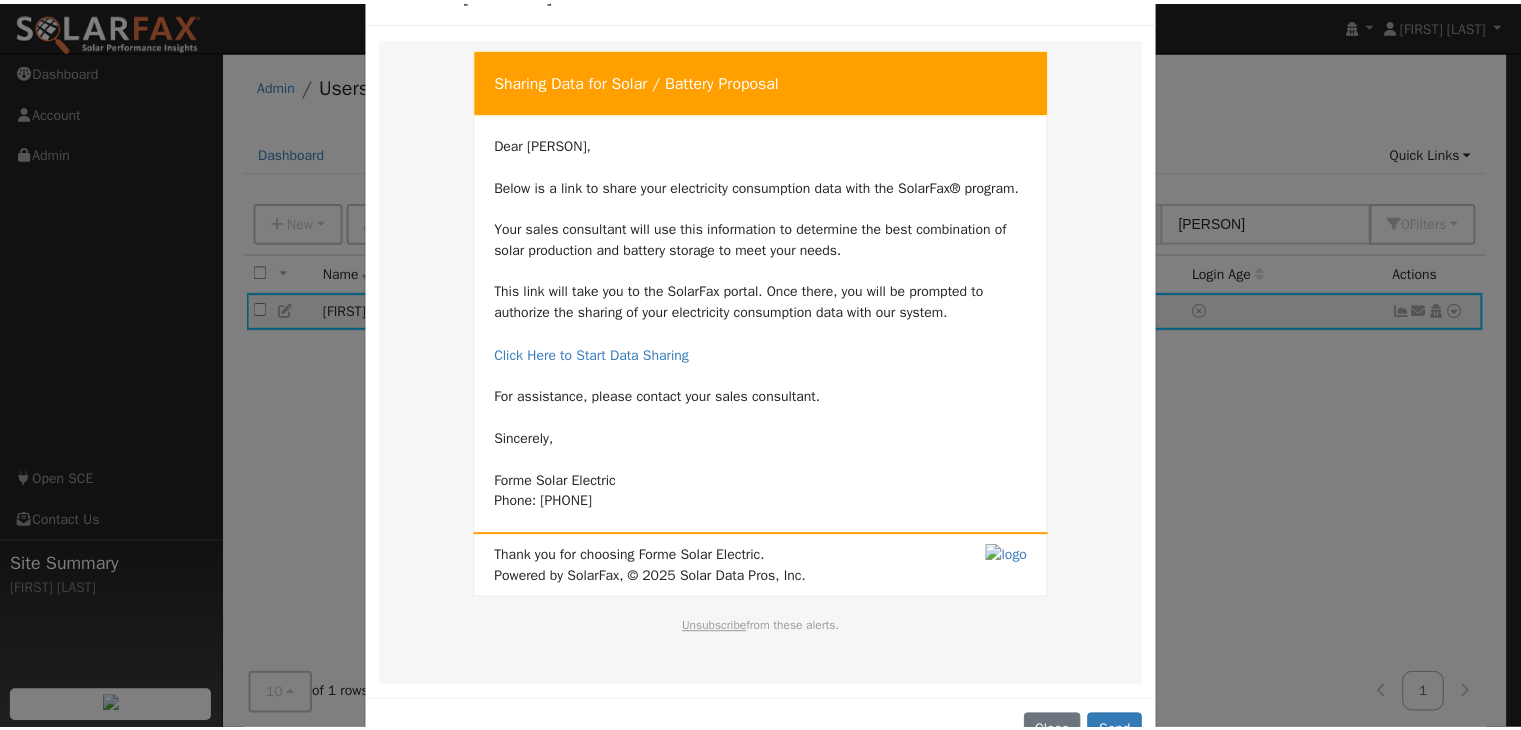 scroll, scrollTop: 120, scrollLeft: 0, axis: vertical 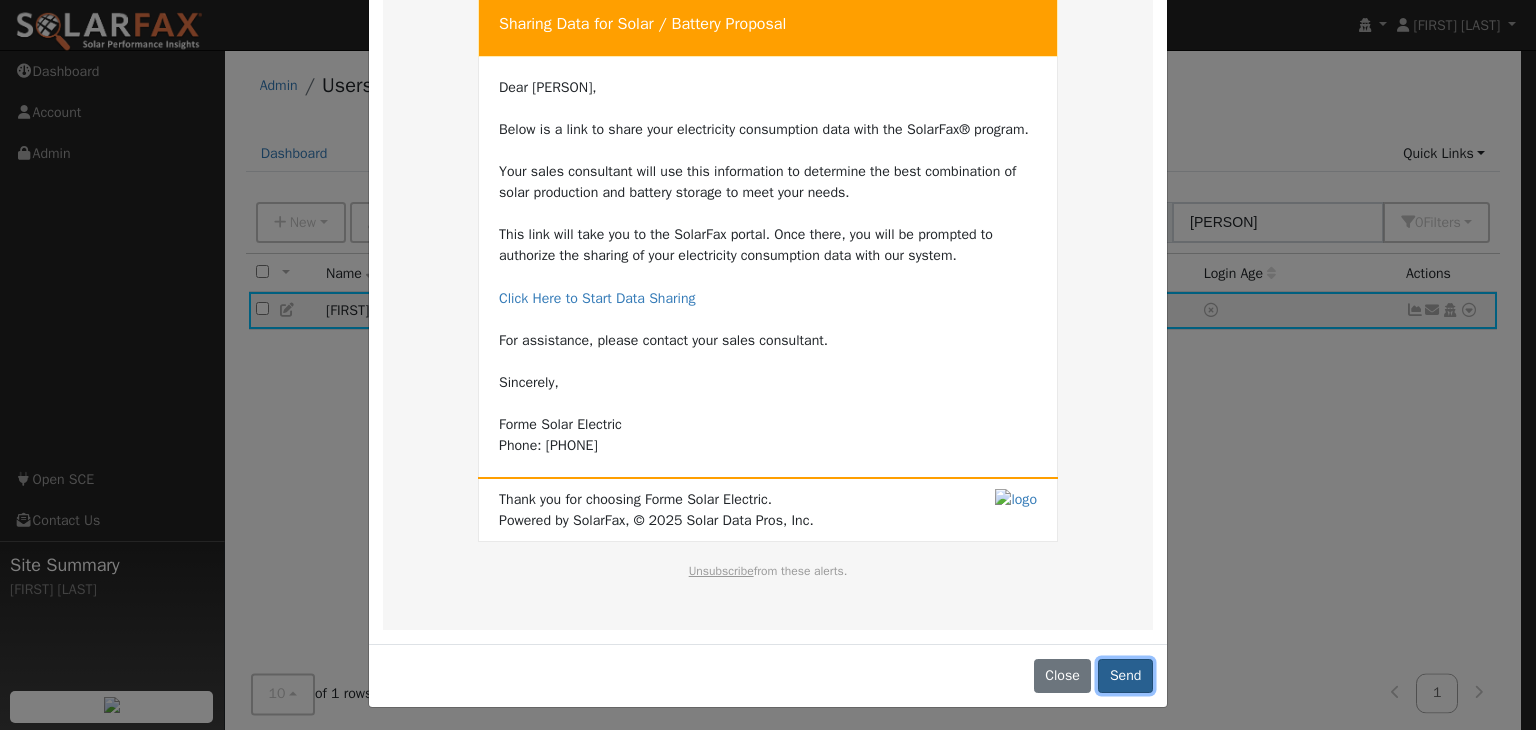 click on "Send" at bounding box center [1125, 676] 